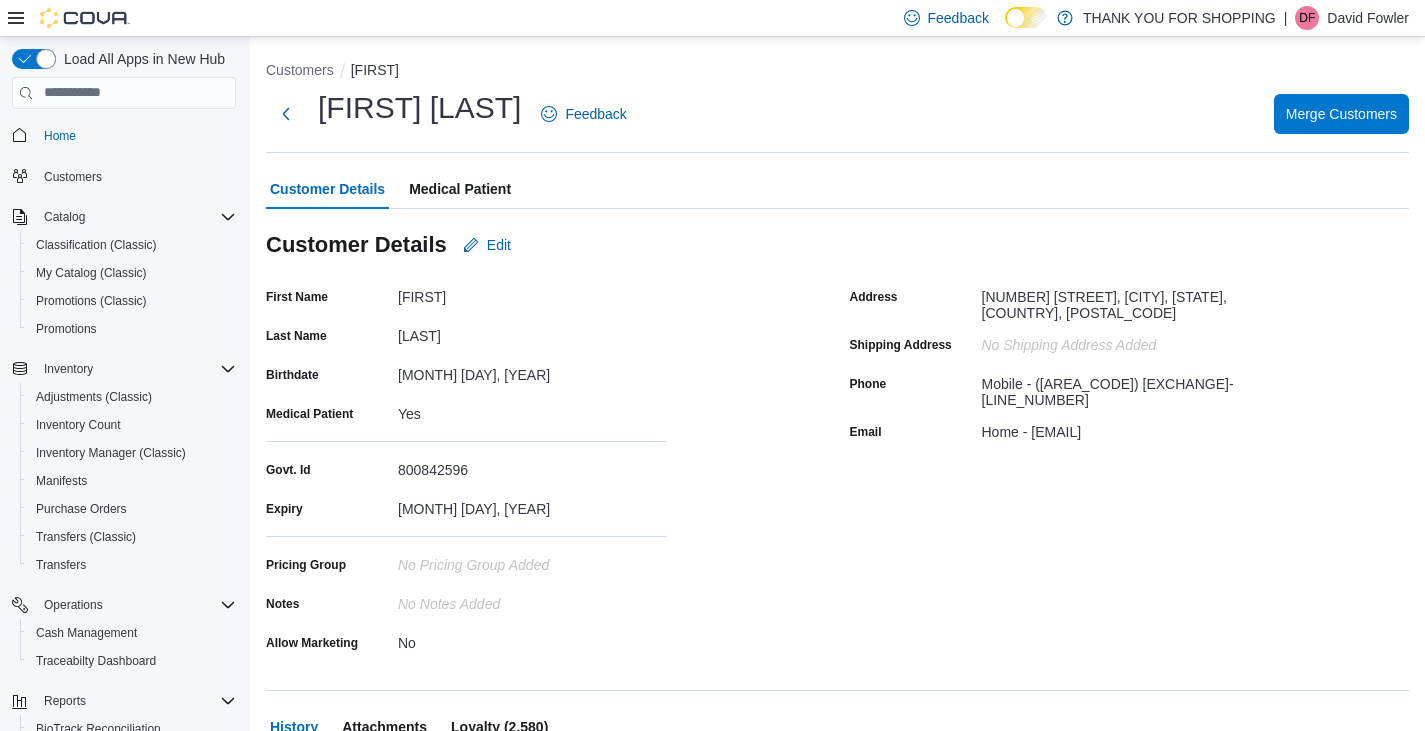 scroll, scrollTop: 0, scrollLeft: 0, axis: both 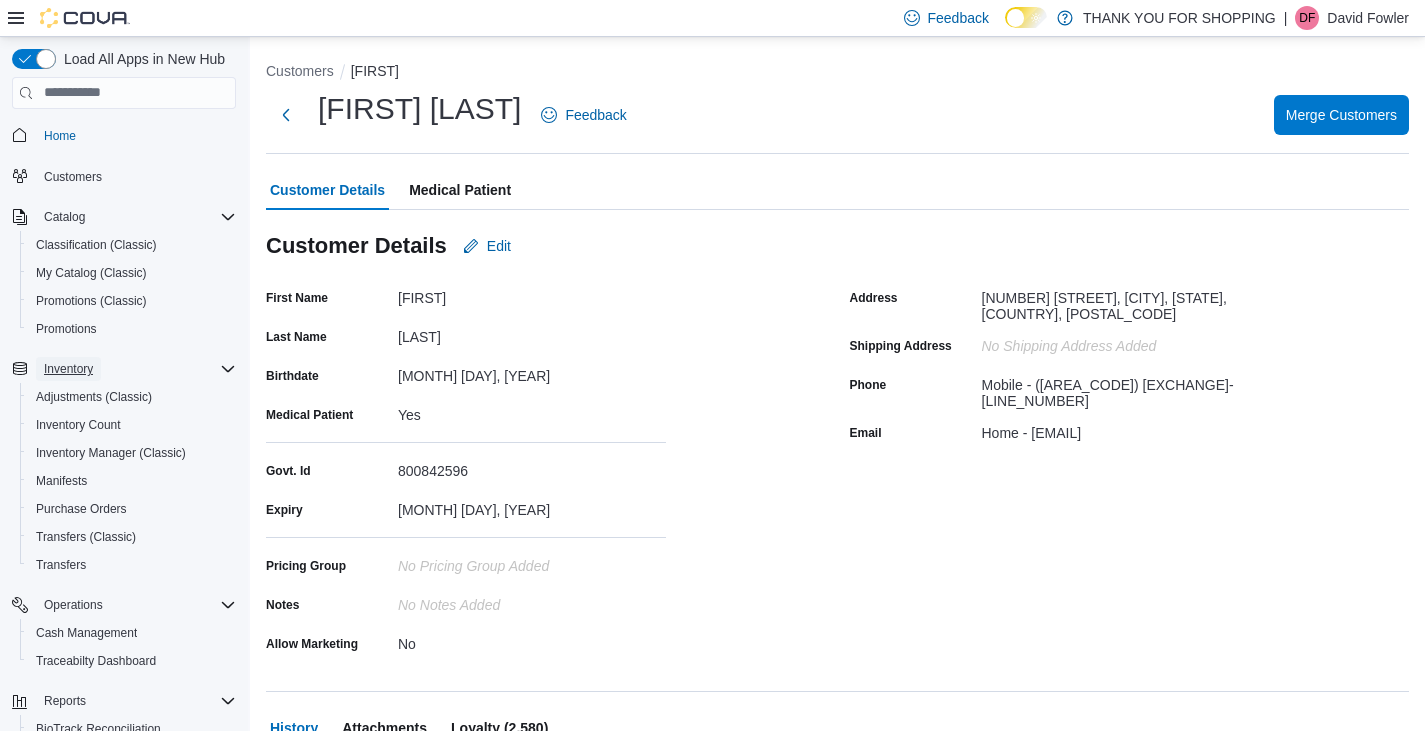 click on "Inventory" at bounding box center [68, 369] 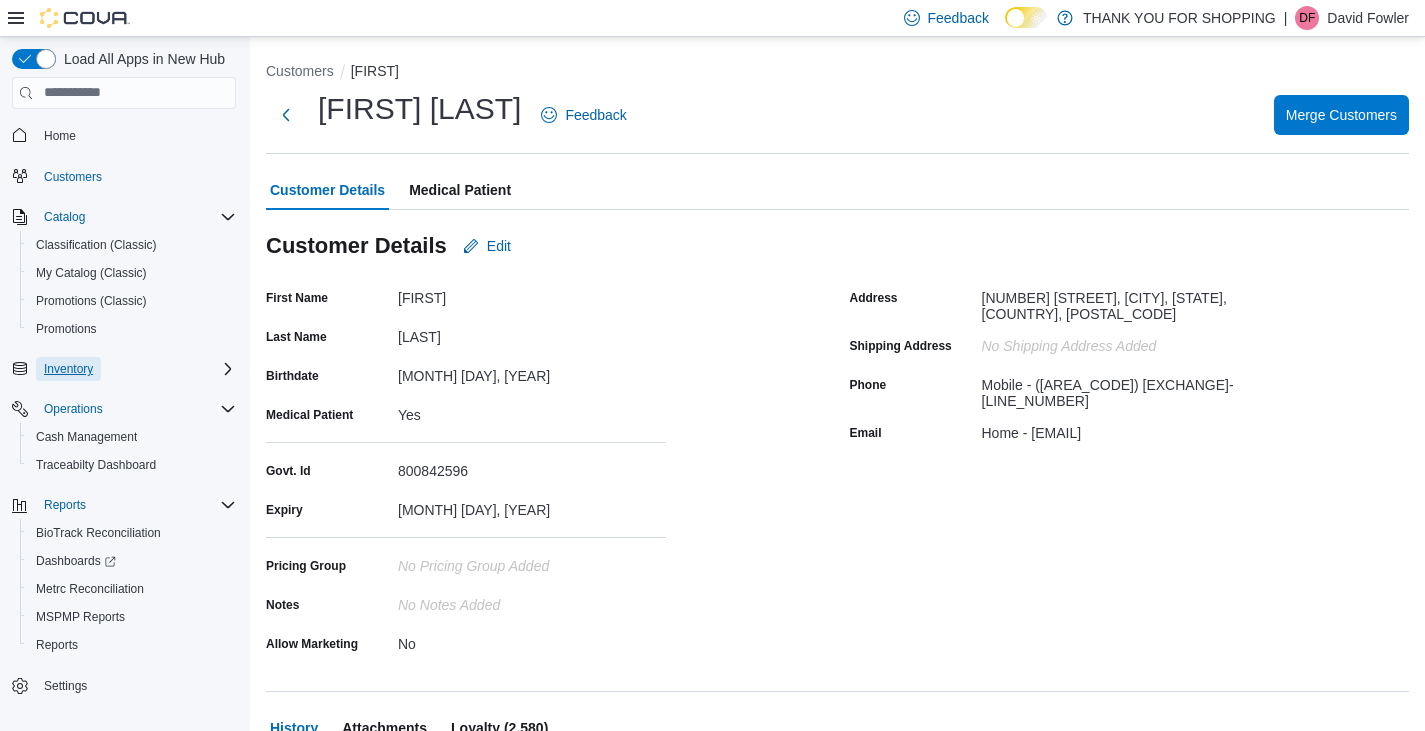 click on "Inventory" at bounding box center [68, 369] 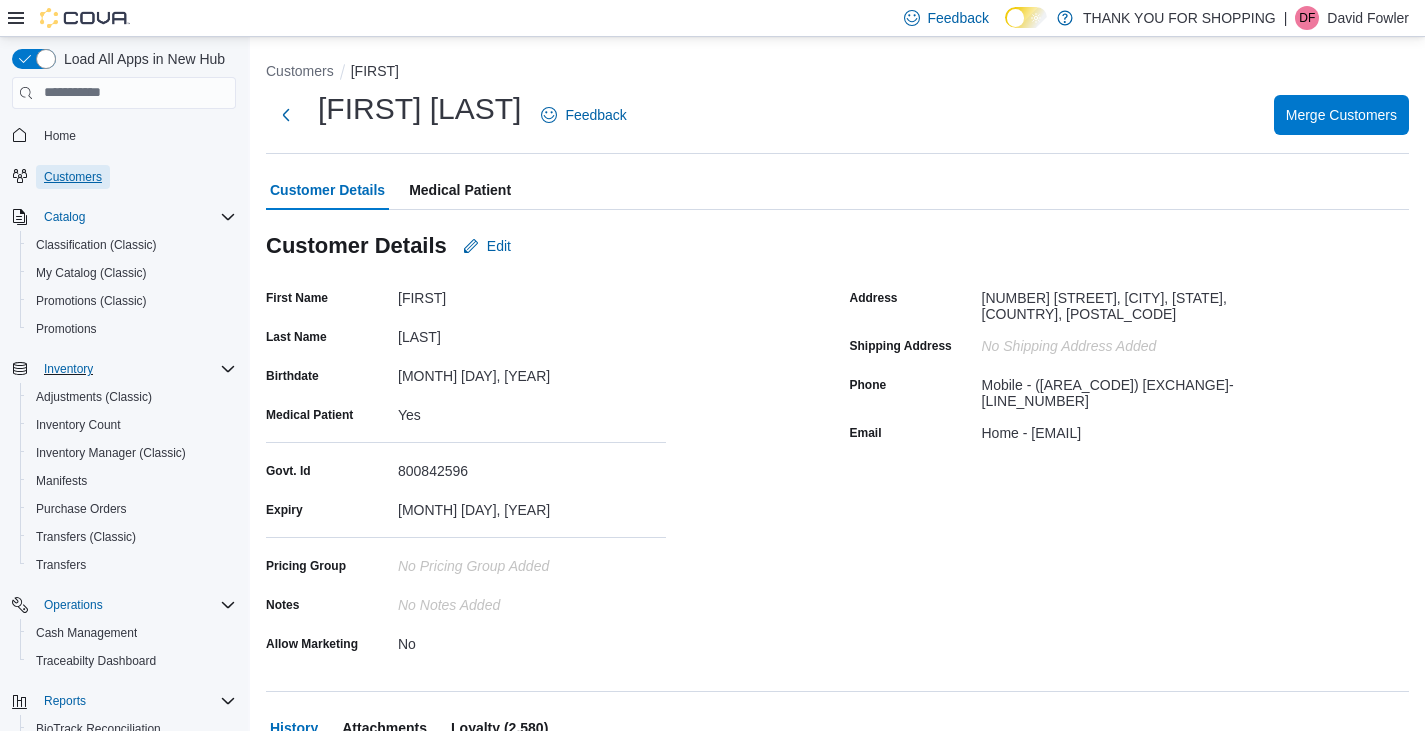 click on "Customers" at bounding box center (73, 177) 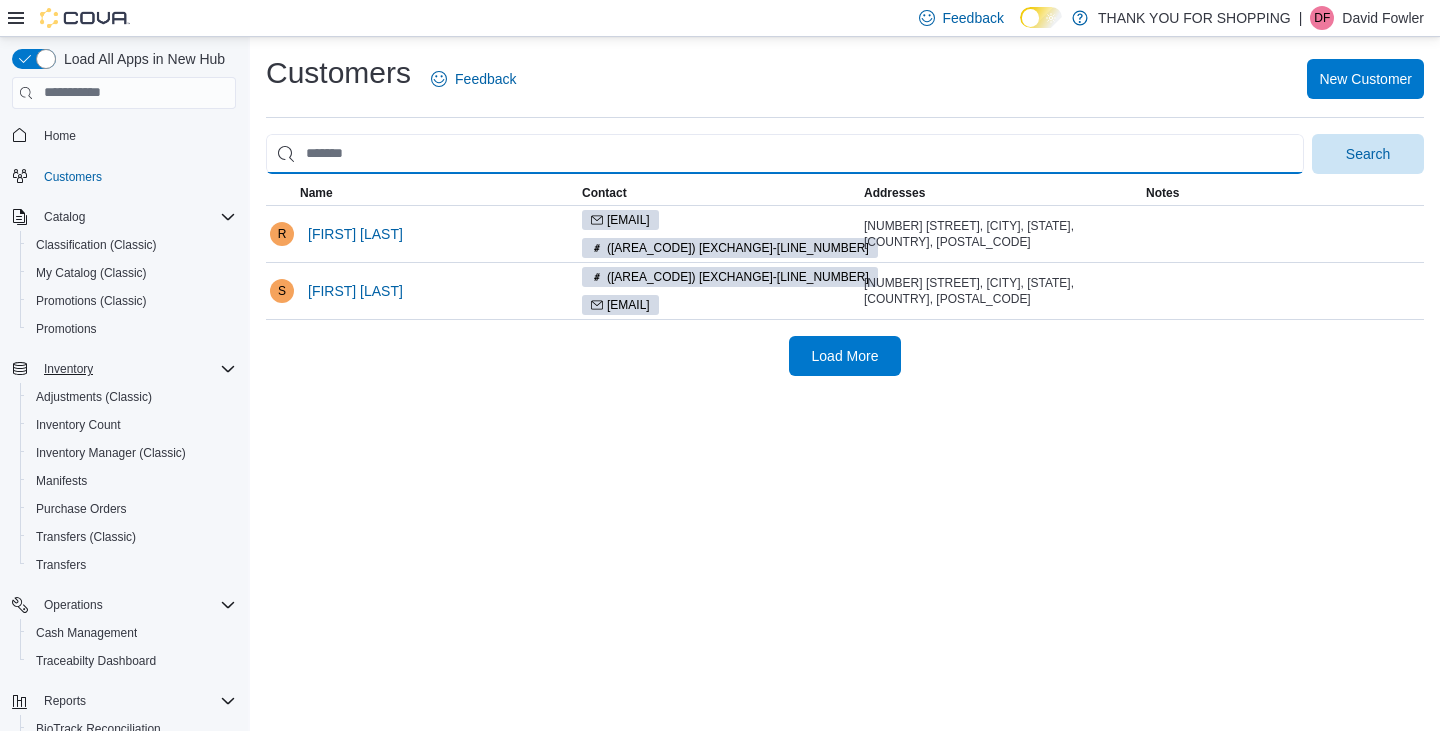 drag, startPoint x: 363, startPoint y: 156, endPoint x: 230, endPoint y: 157, distance: 133.00375 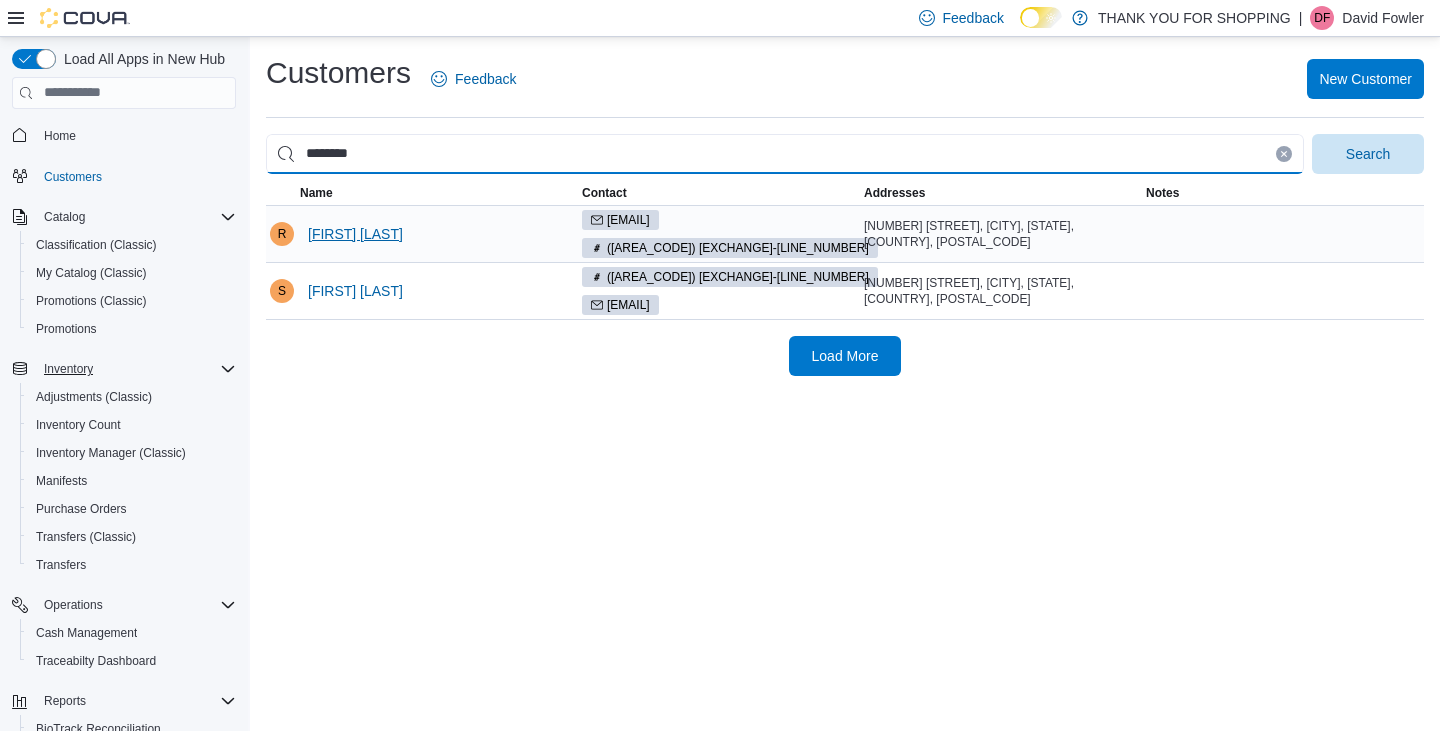 type on "********" 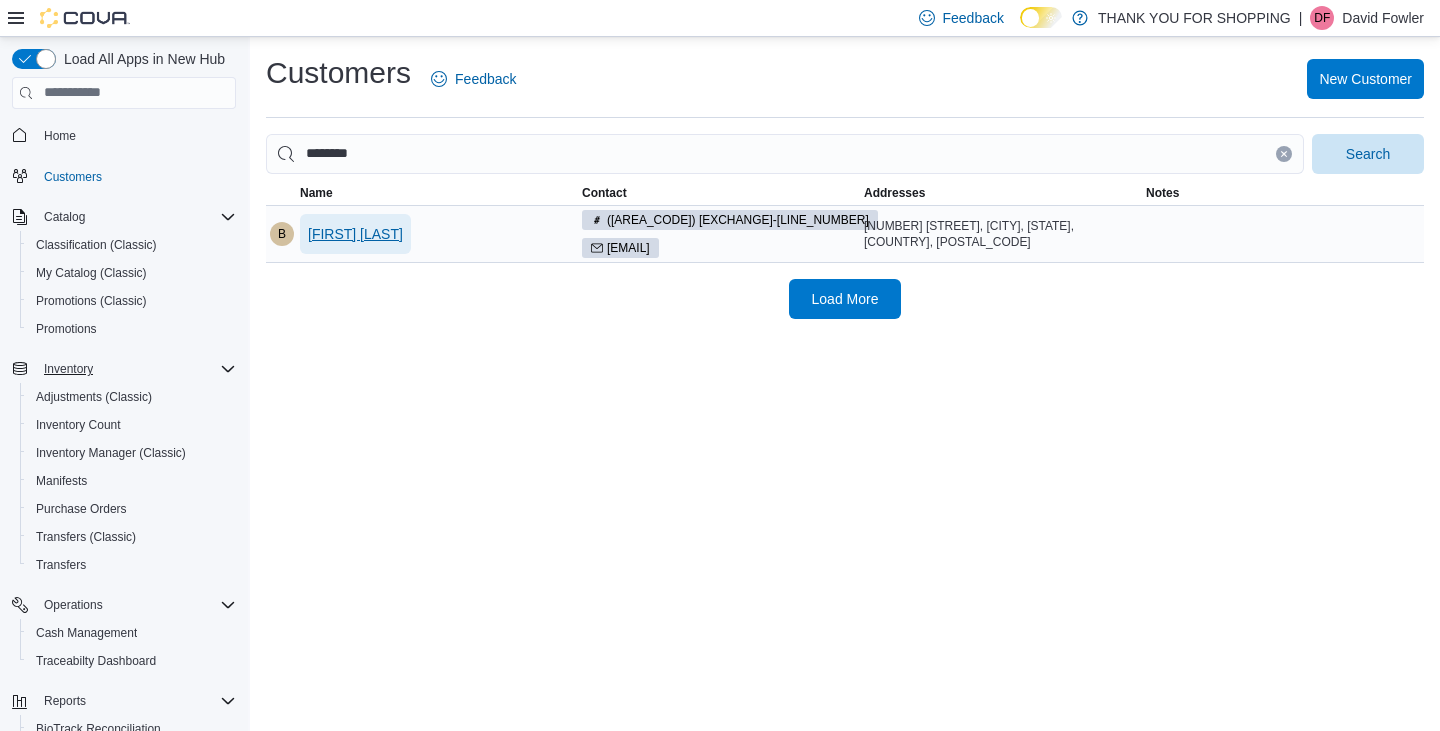 click on "[FIRST] [LAST]" at bounding box center (355, 234) 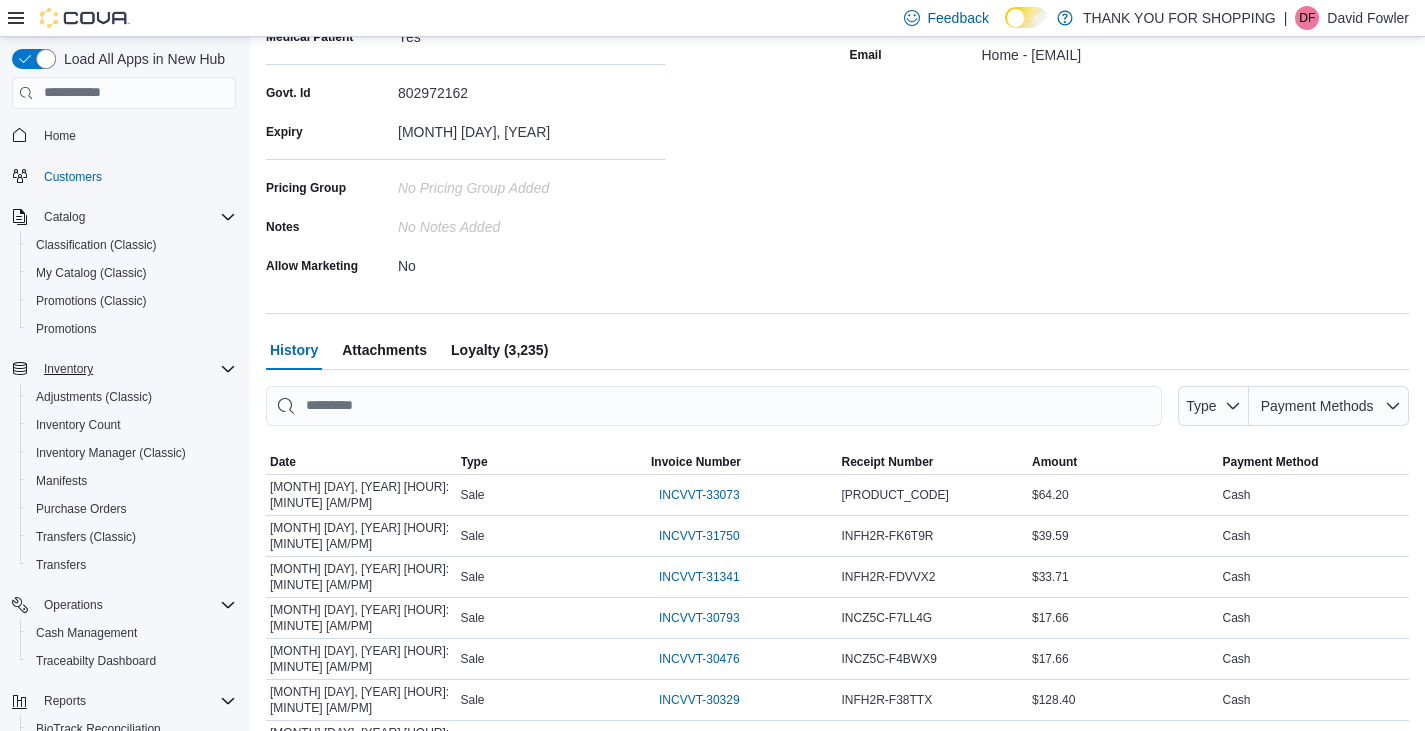 scroll, scrollTop: 450, scrollLeft: 0, axis: vertical 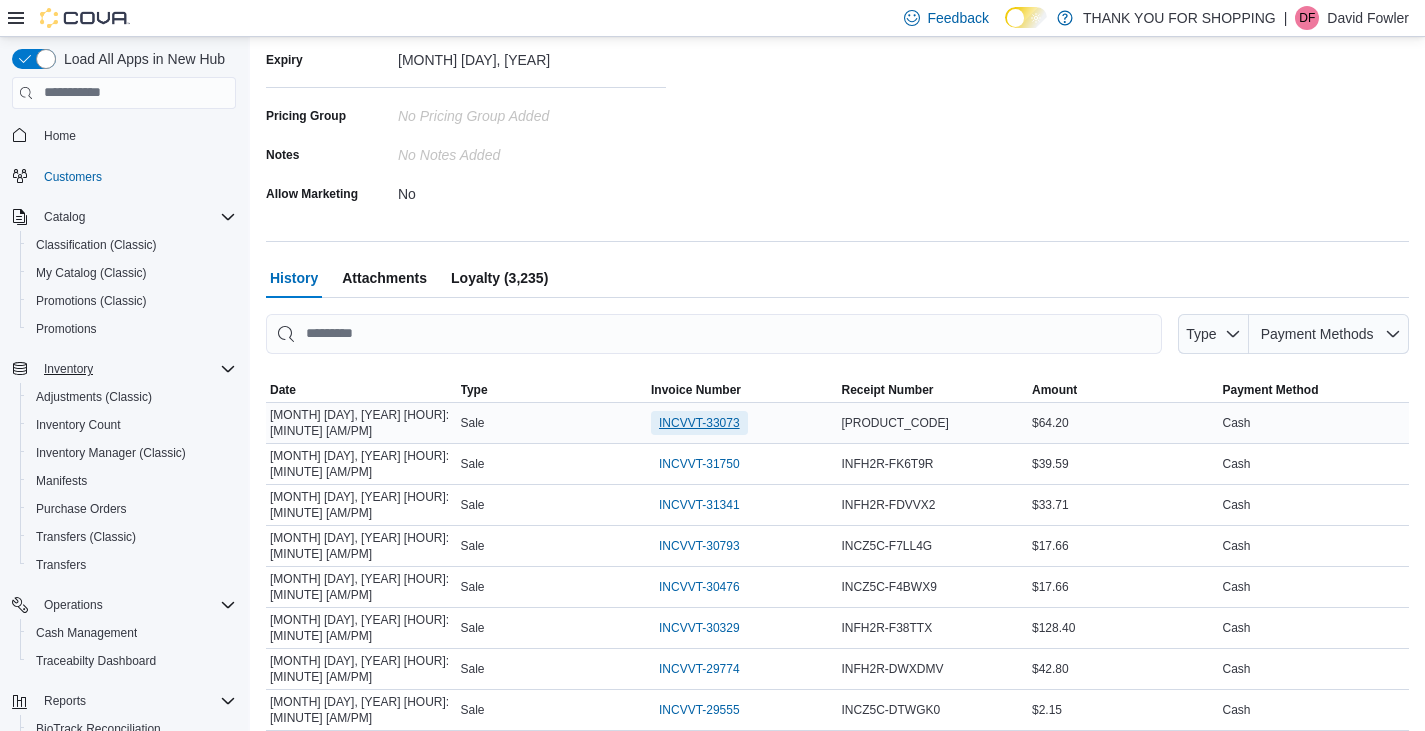 click on "INCVVT-33073" at bounding box center (699, 423) 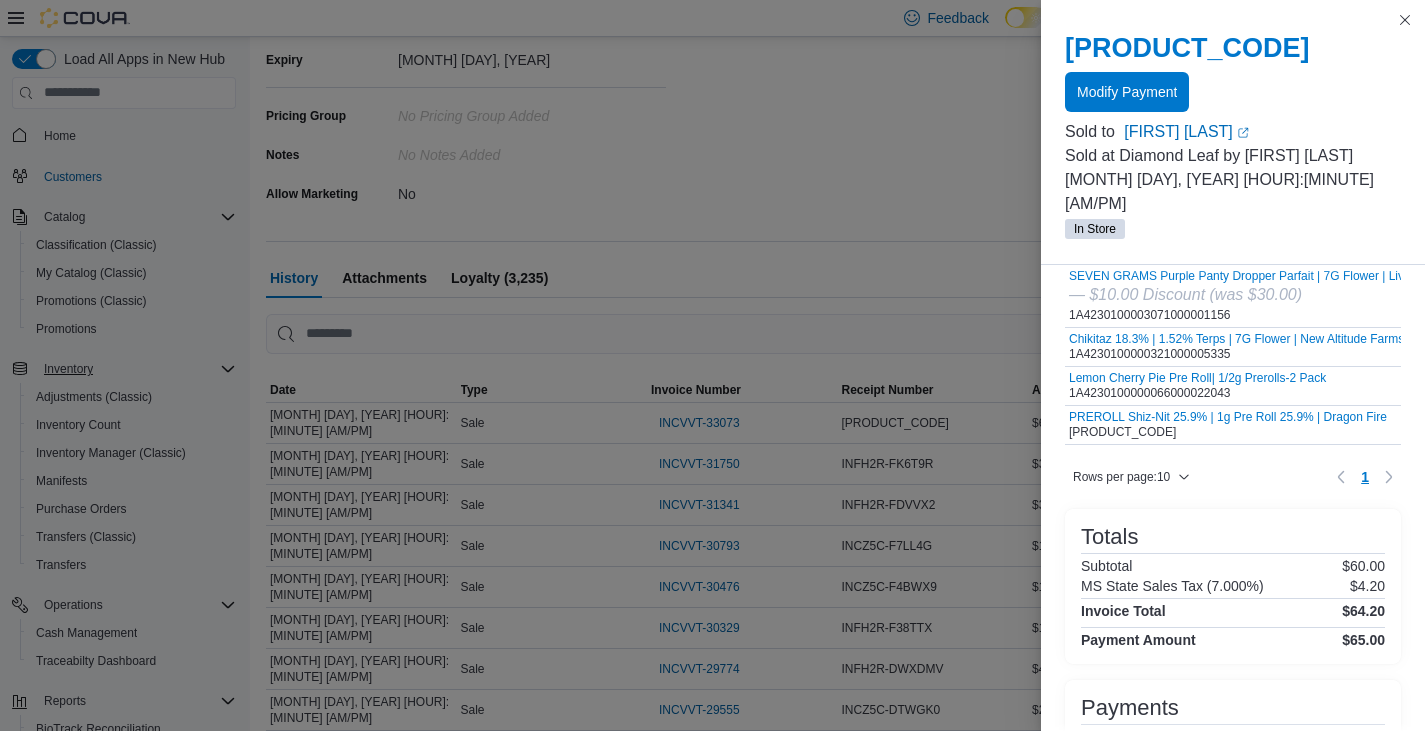 scroll, scrollTop: 0, scrollLeft: 0, axis: both 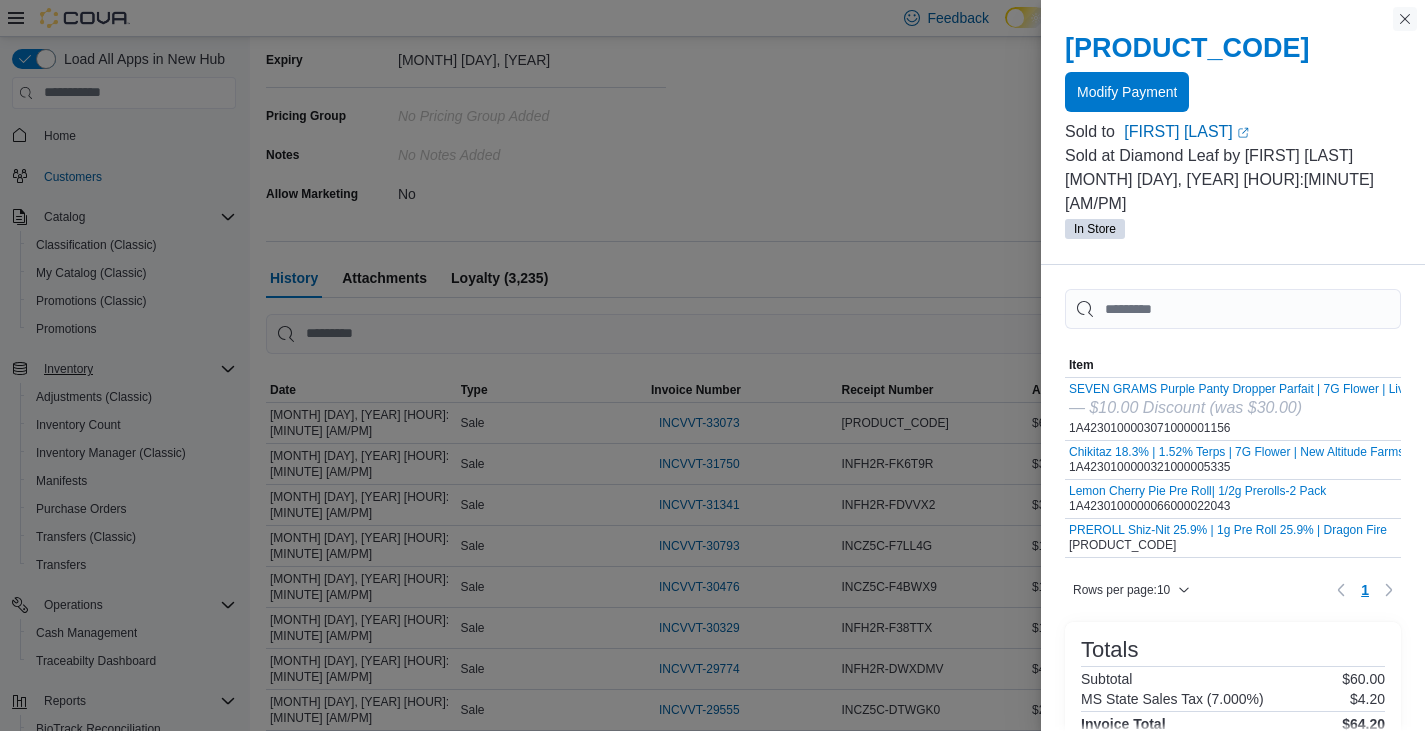 click at bounding box center (1405, 19) 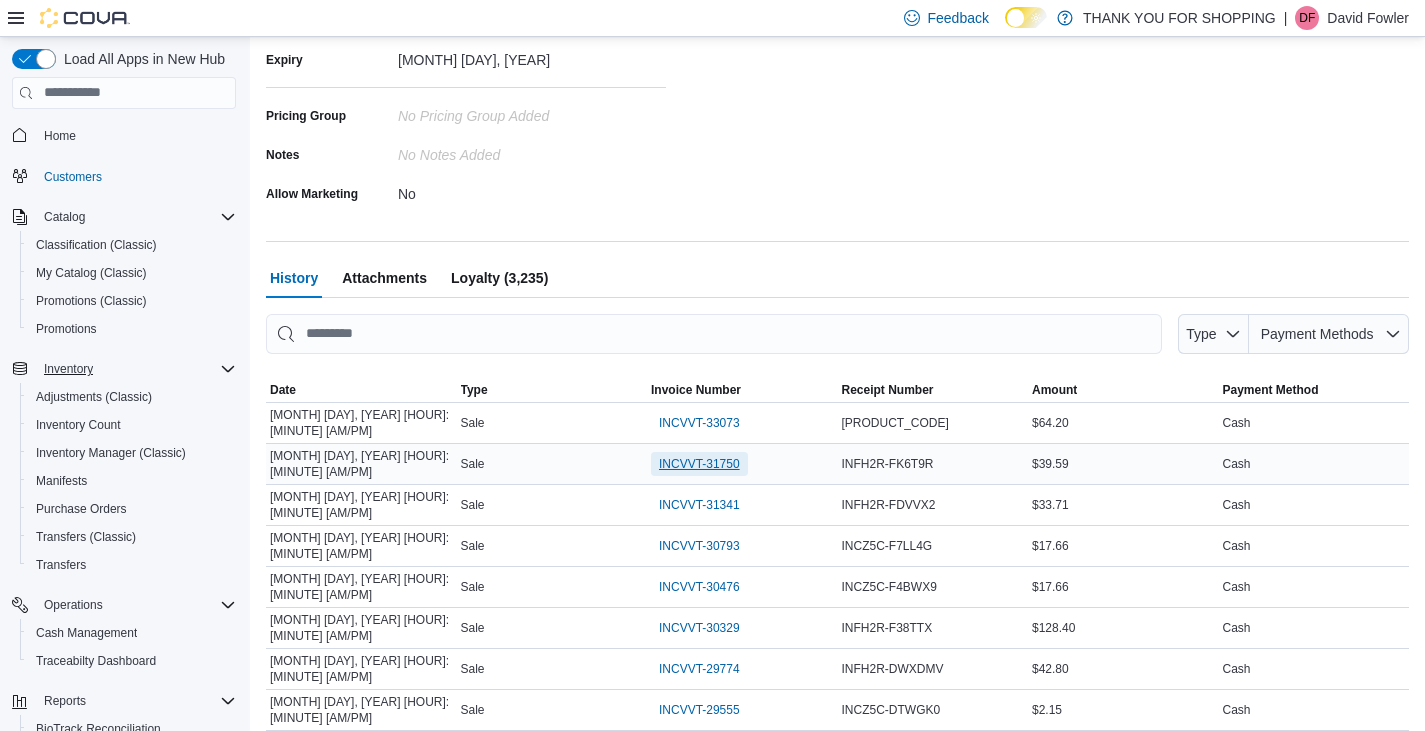 click on "INCVVT-31750" at bounding box center [699, 464] 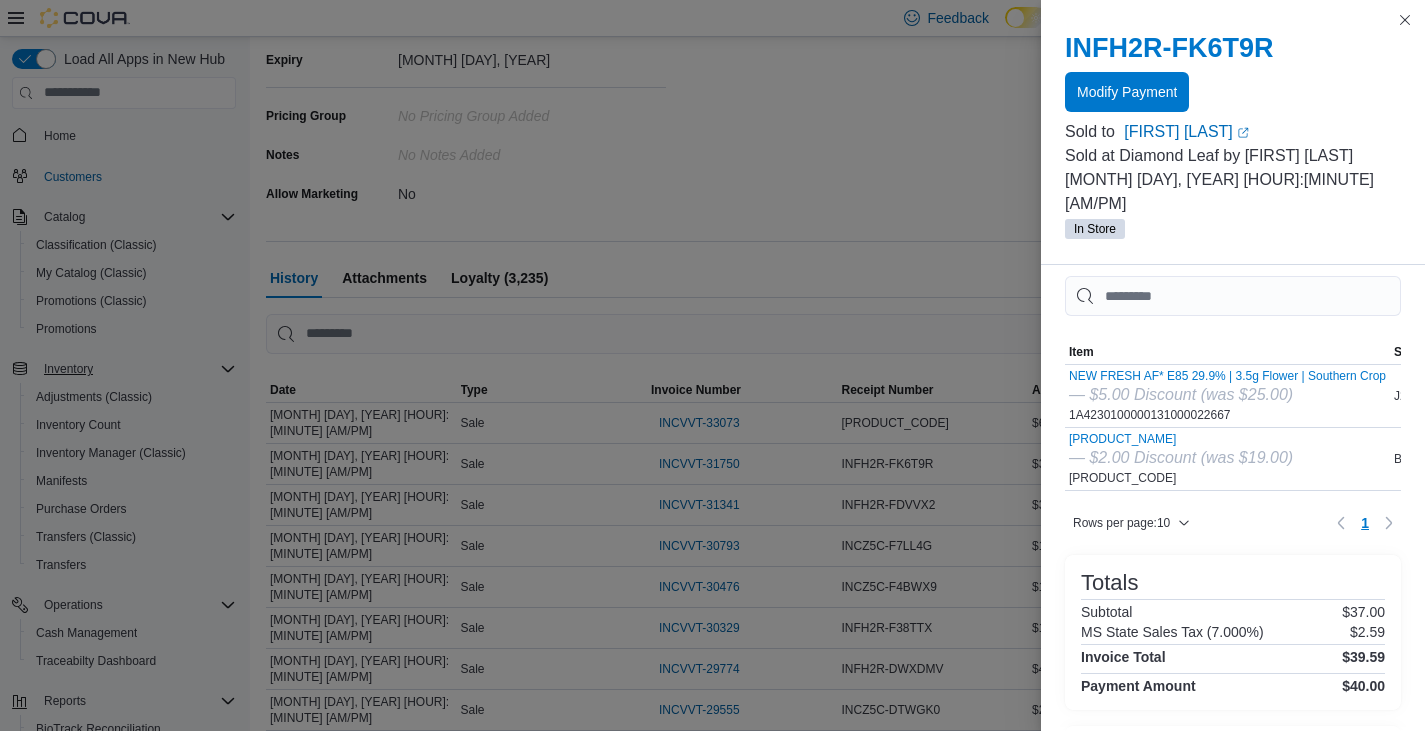 scroll, scrollTop: 0, scrollLeft: 0, axis: both 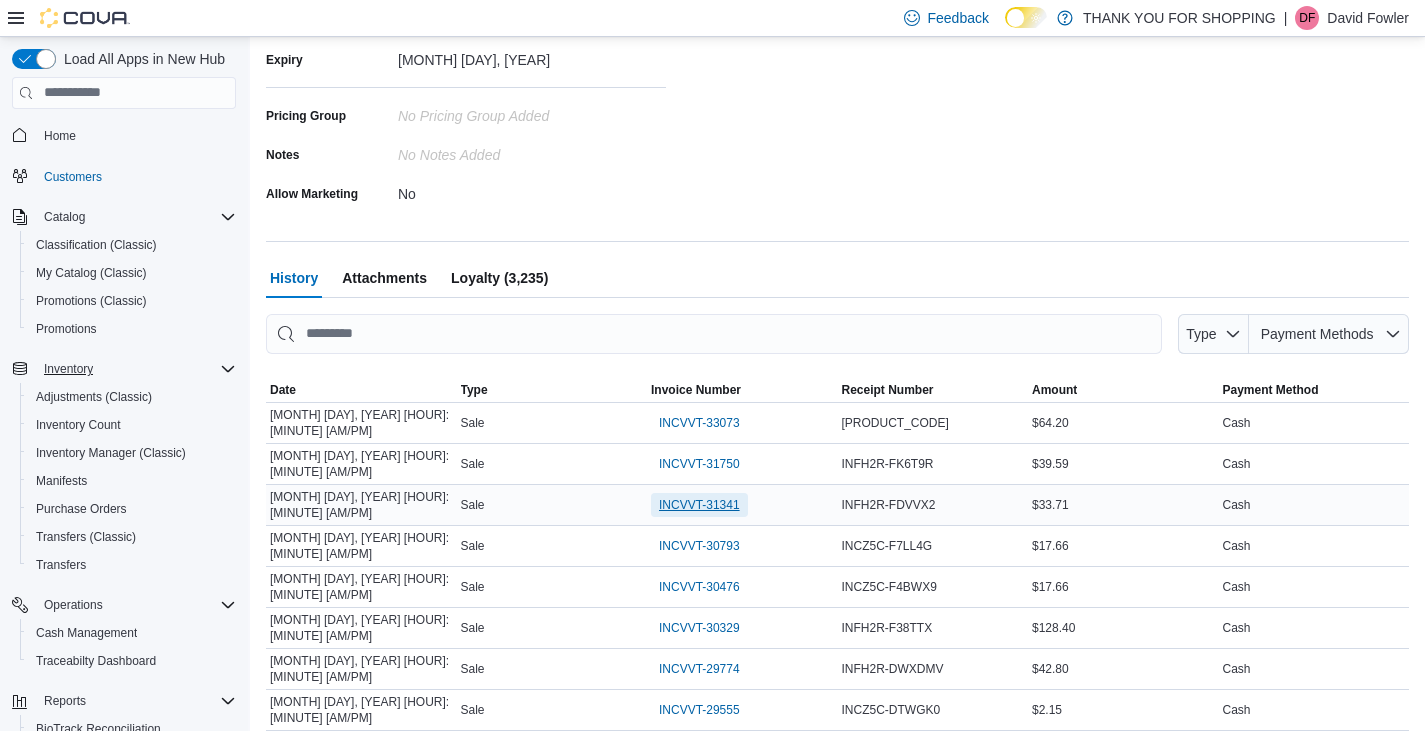 click on "INCVVT-31341" at bounding box center [699, 505] 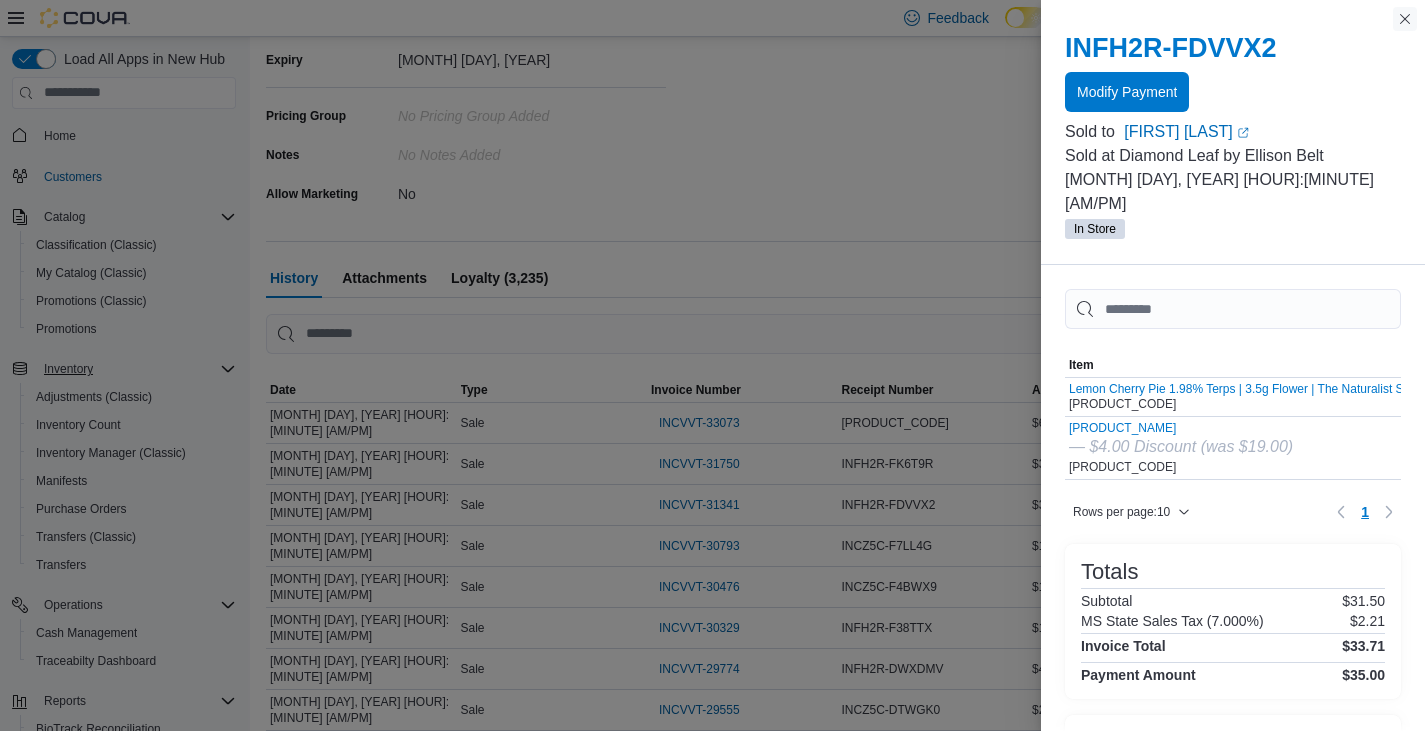 click at bounding box center [1405, 19] 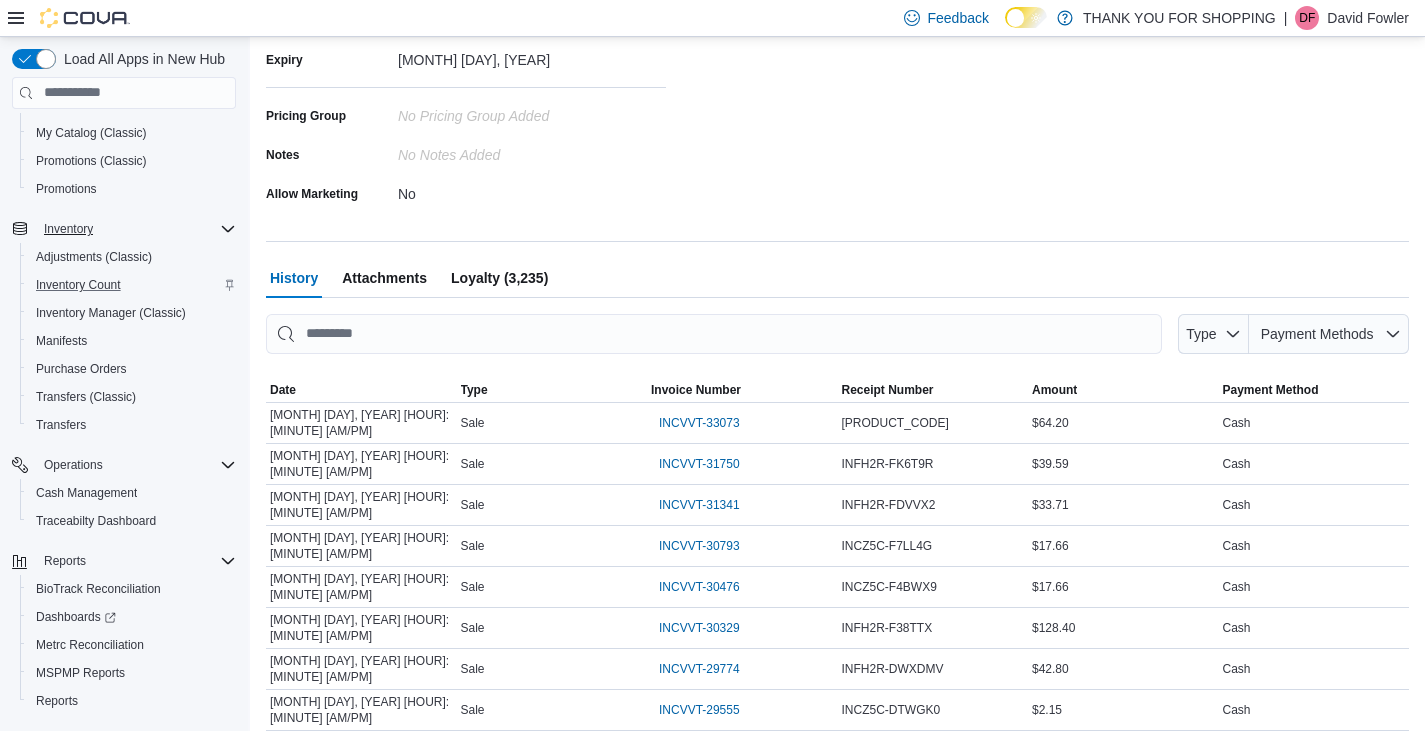 scroll, scrollTop: 185, scrollLeft: 0, axis: vertical 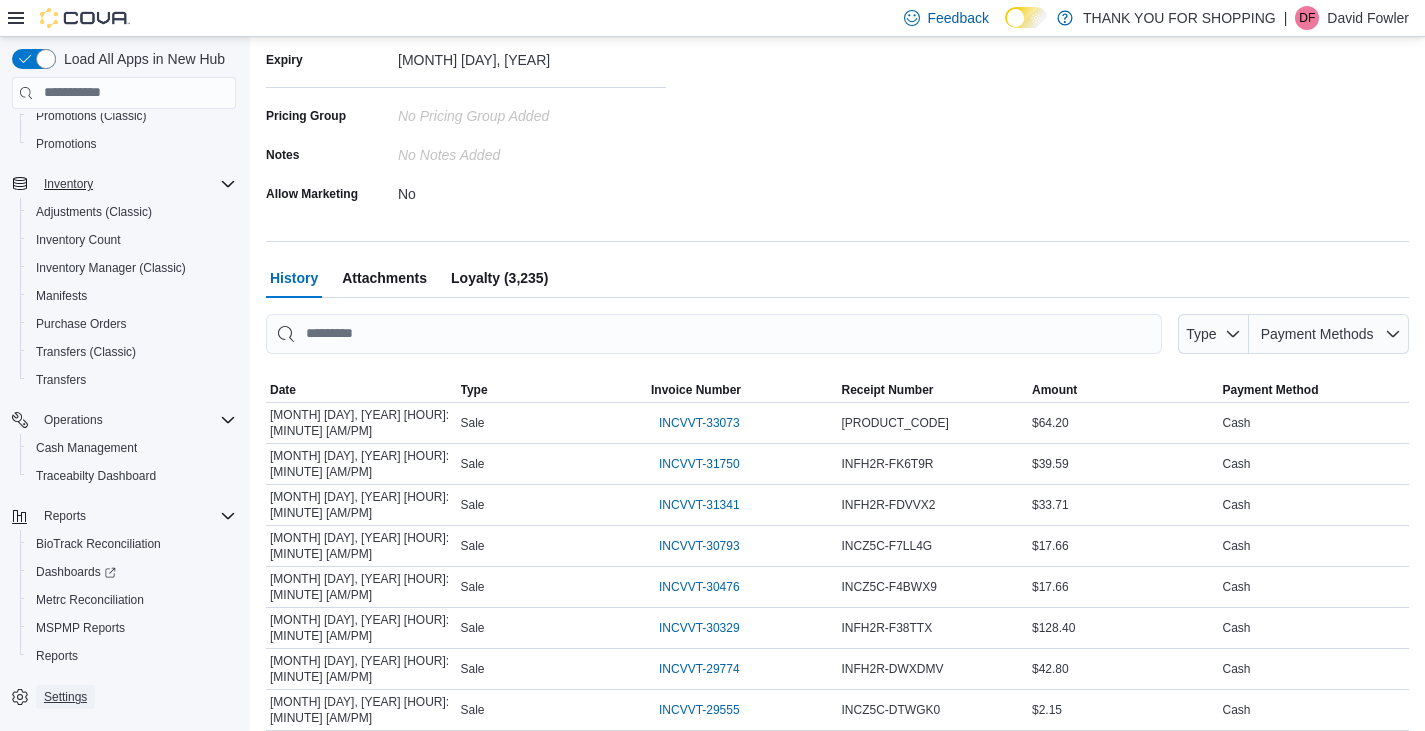click on "Settings" at bounding box center (65, 697) 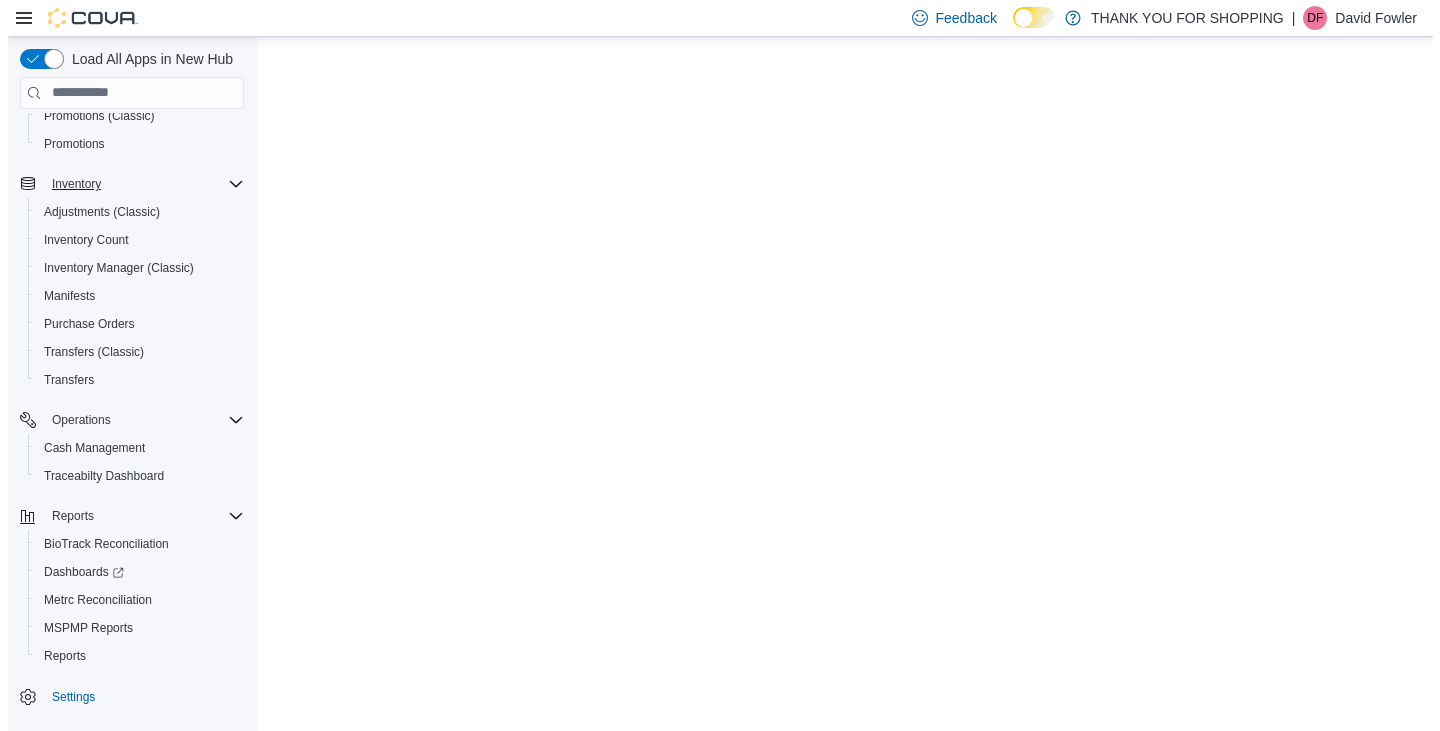 scroll, scrollTop: 0, scrollLeft: 0, axis: both 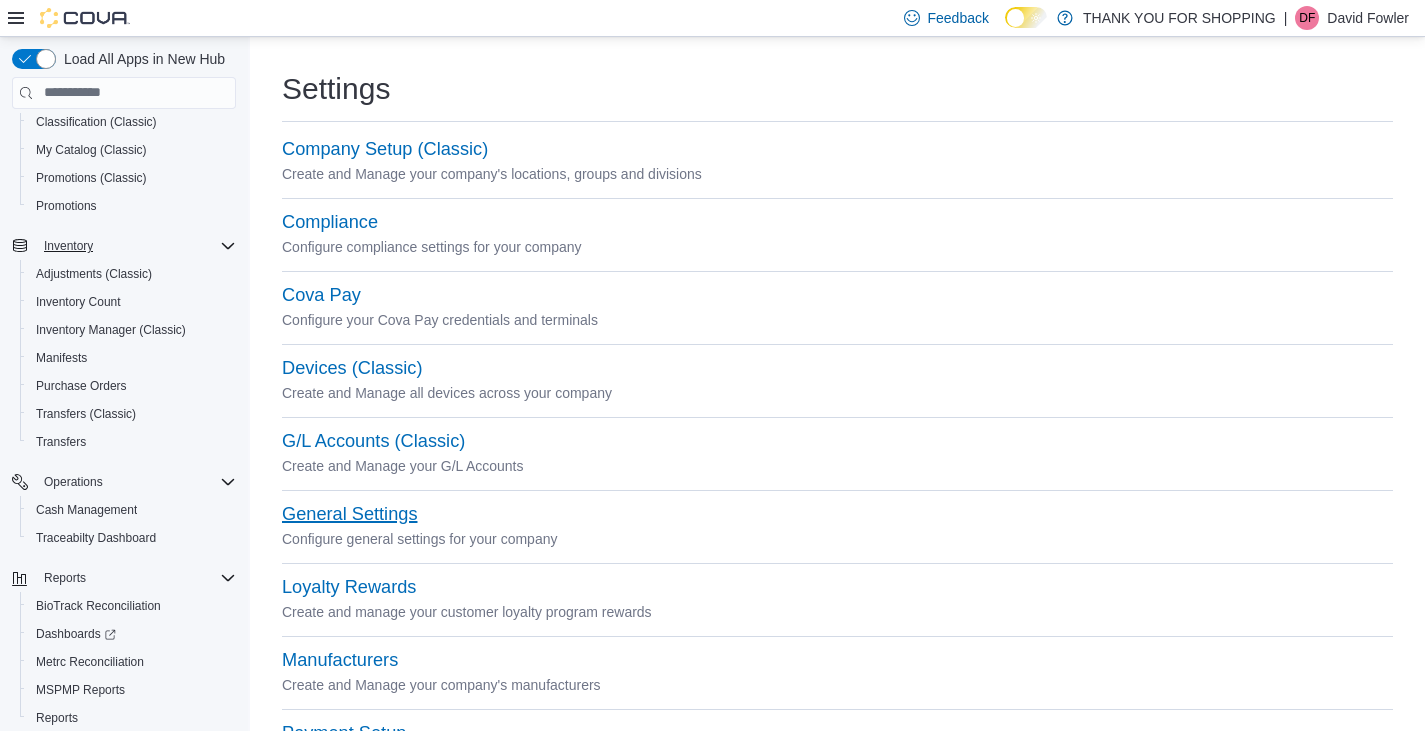 click on "General Settings" at bounding box center [349, 514] 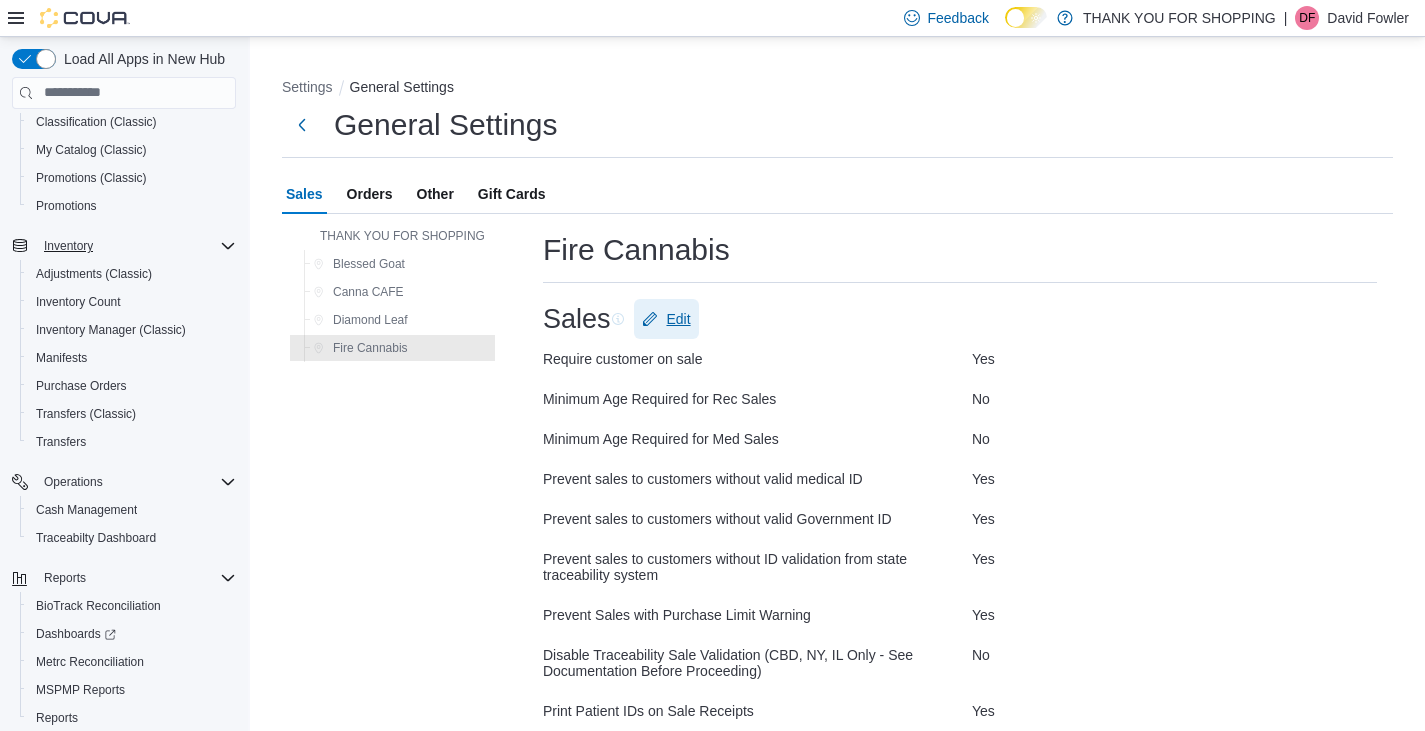 click on "Edit" at bounding box center [678, 319] 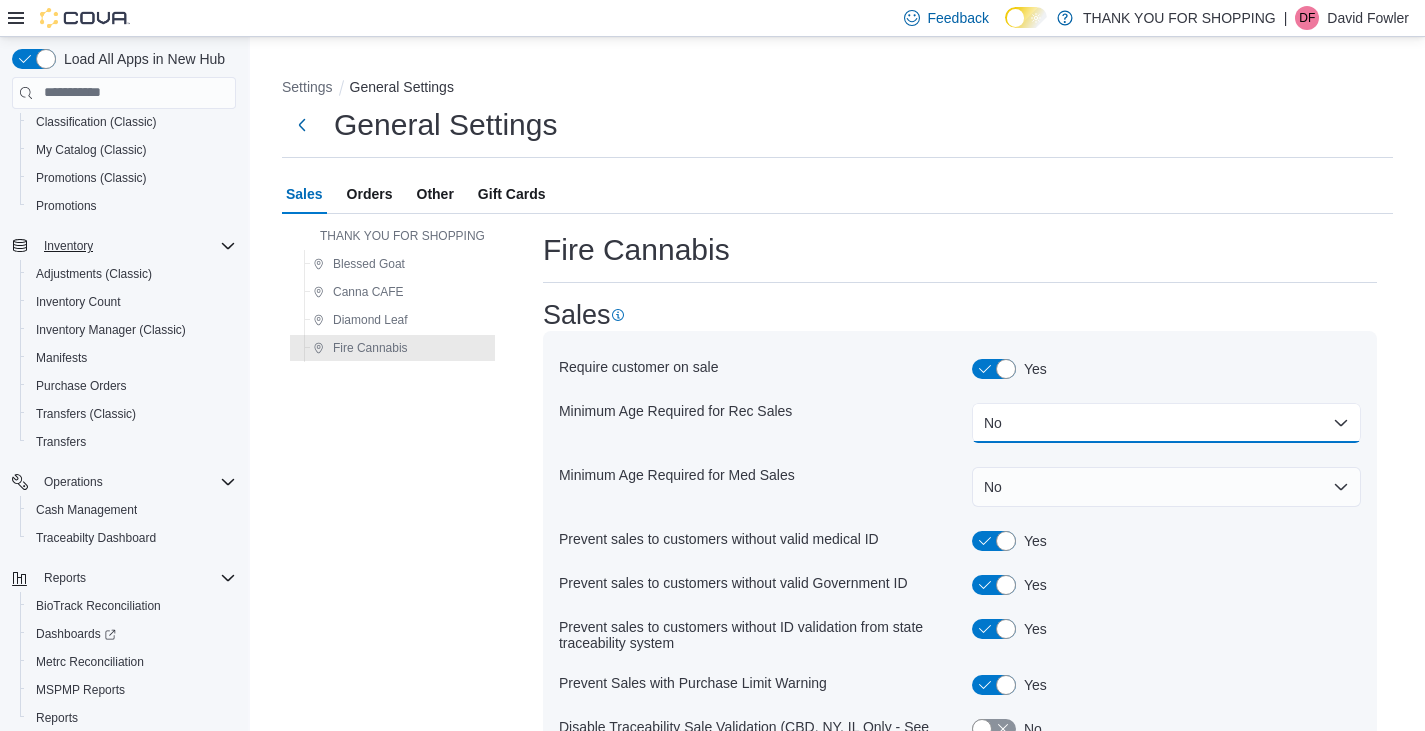 click on "No" at bounding box center (1166, 423) 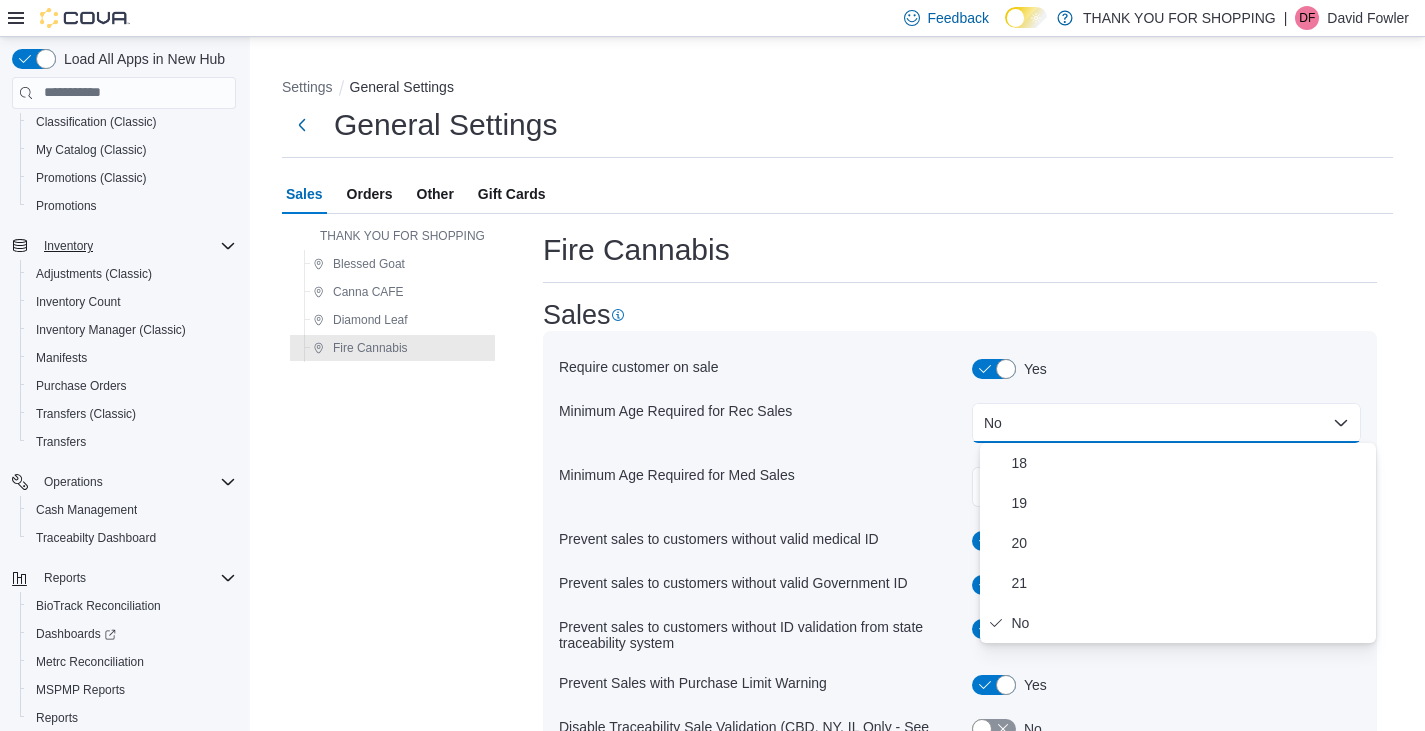 click on "Minimum Age Required for Rec Sales" at bounding box center (753, 423) 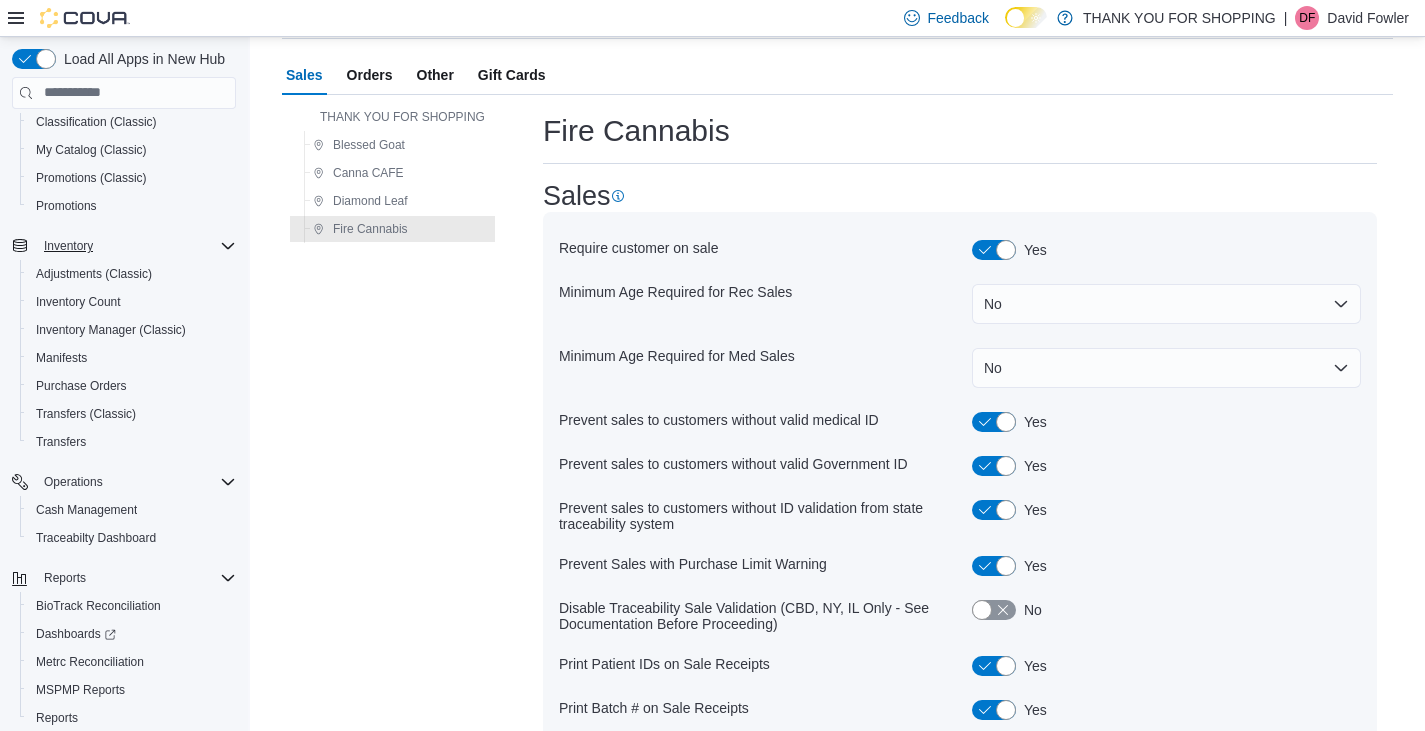 scroll, scrollTop: 167, scrollLeft: 0, axis: vertical 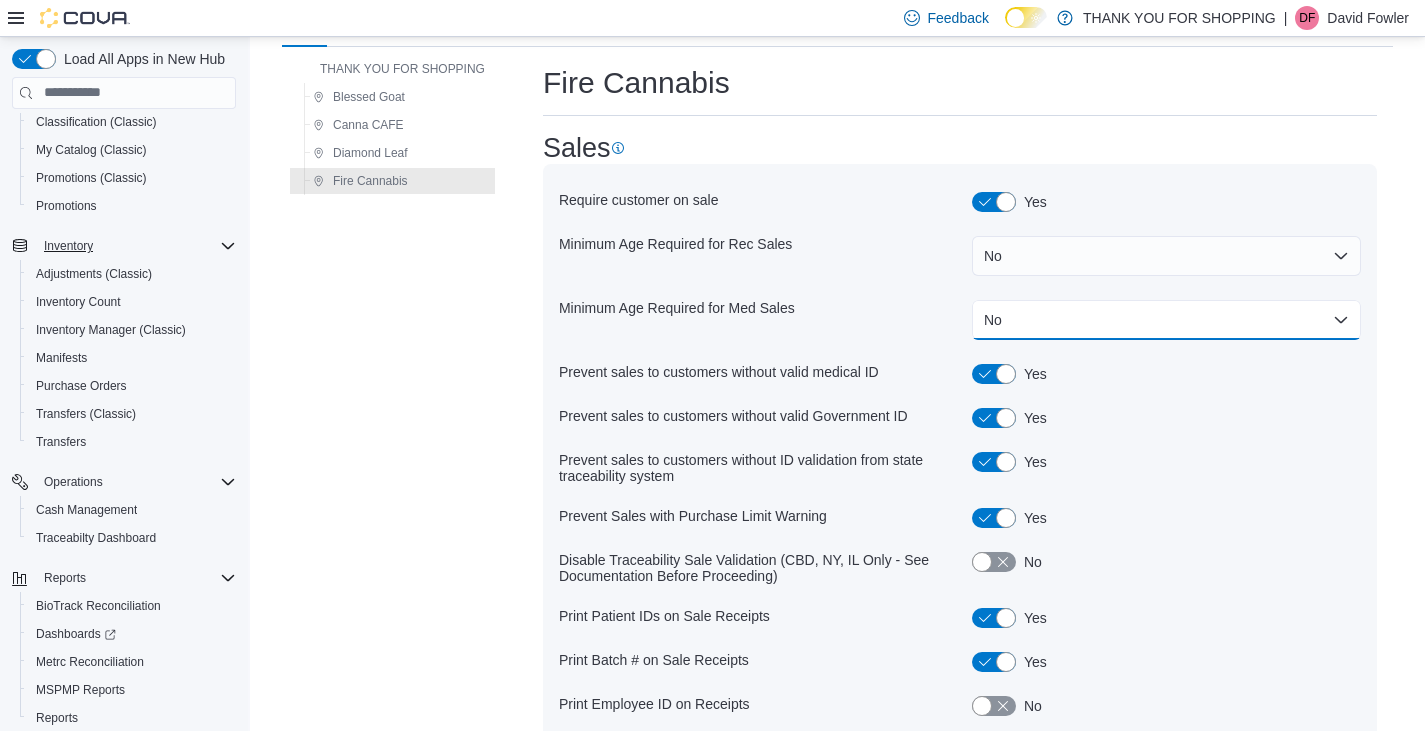 click on "No" at bounding box center [1166, 320] 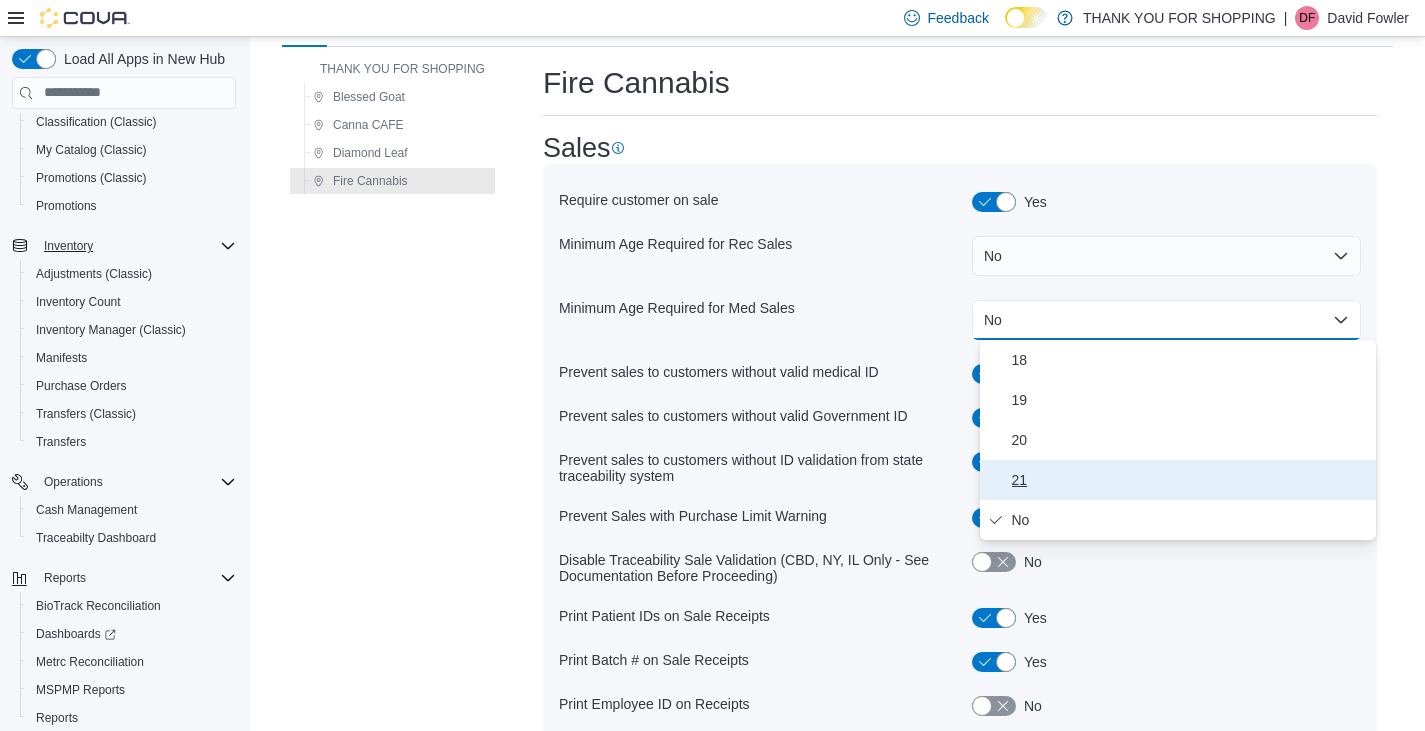 click on "21" at bounding box center (1190, 480) 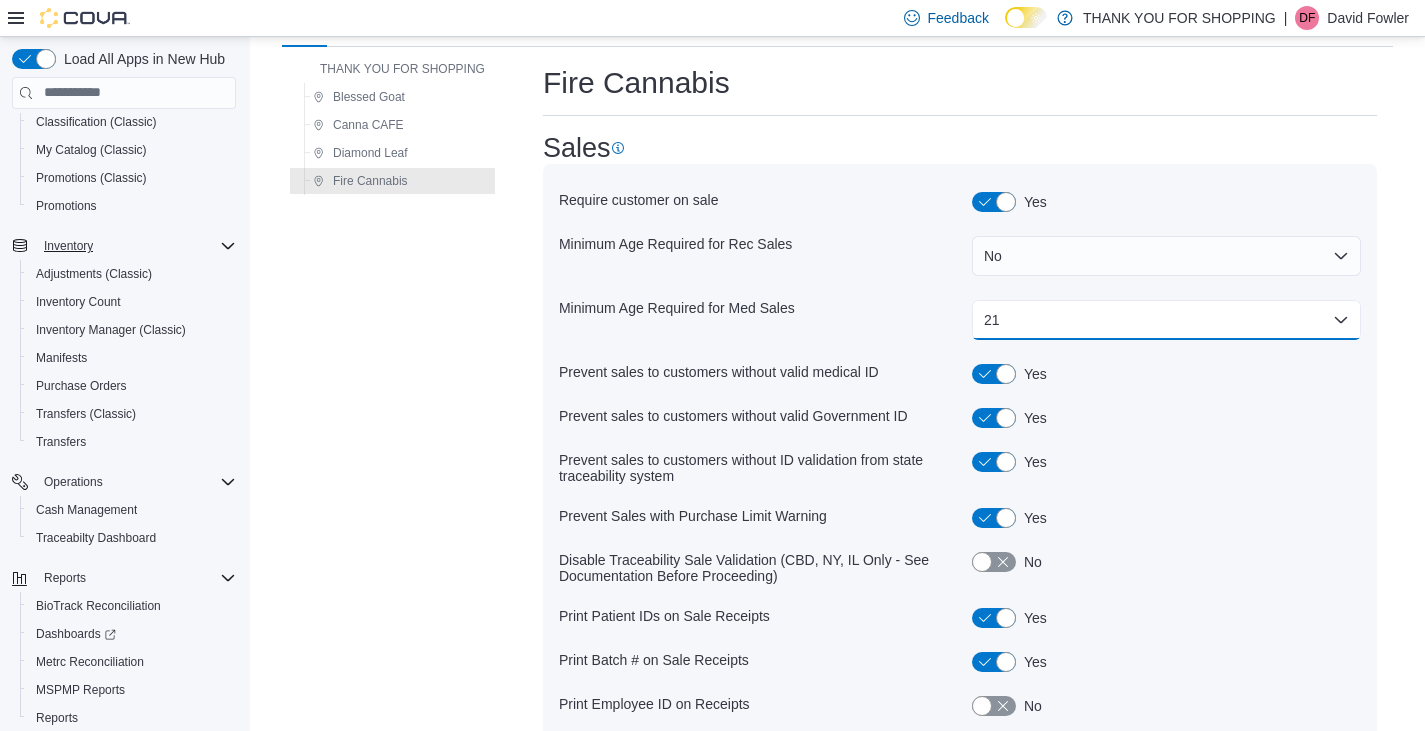click on "21" at bounding box center (1166, 320) 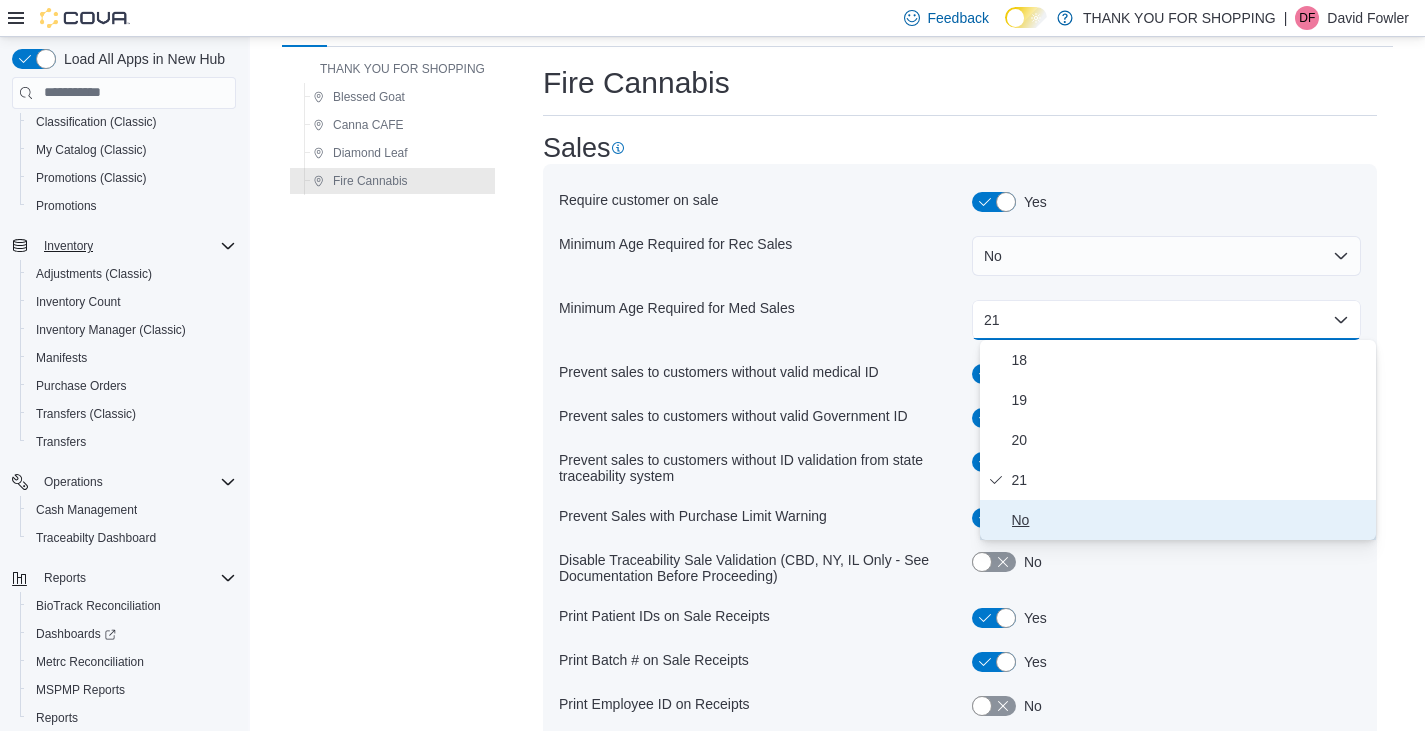 click on "No" at bounding box center [1190, 520] 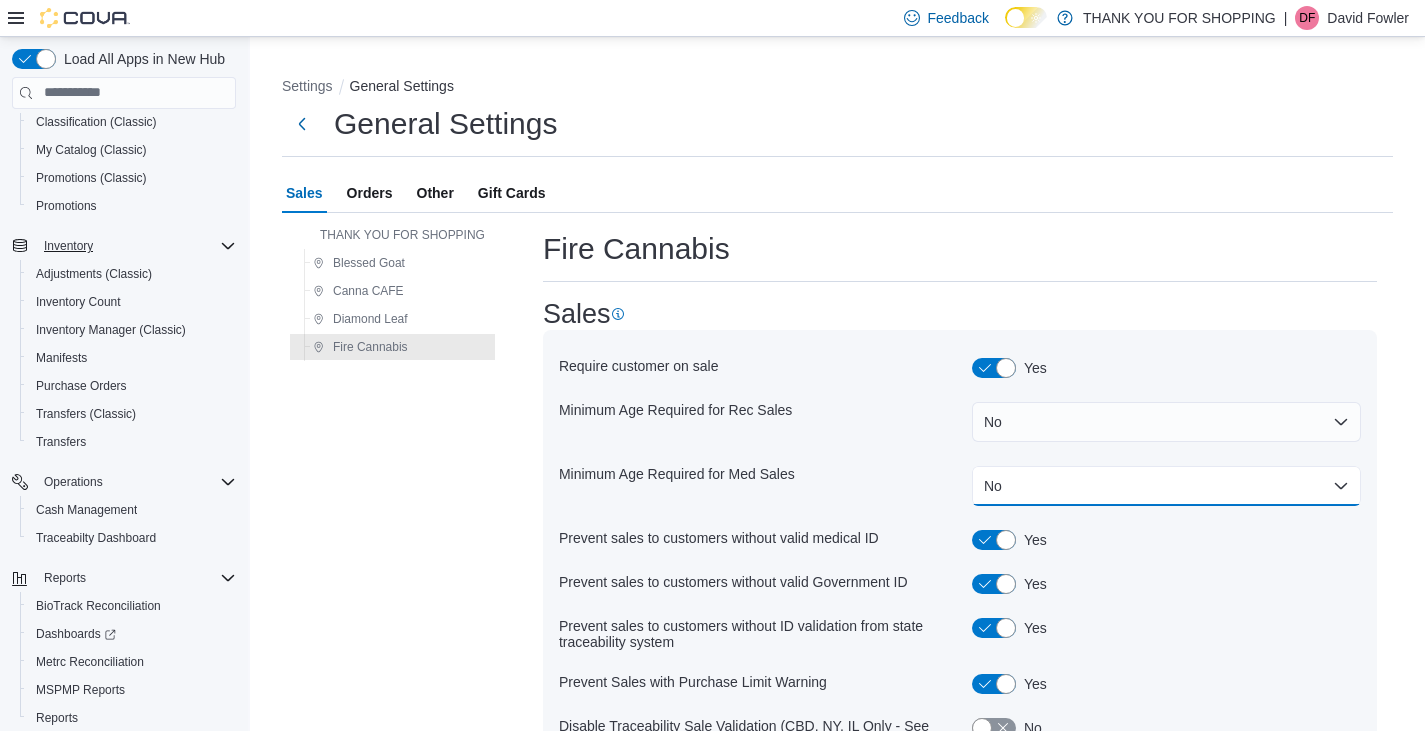 scroll, scrollTop: 0, scrollLeft: 0, axis: both 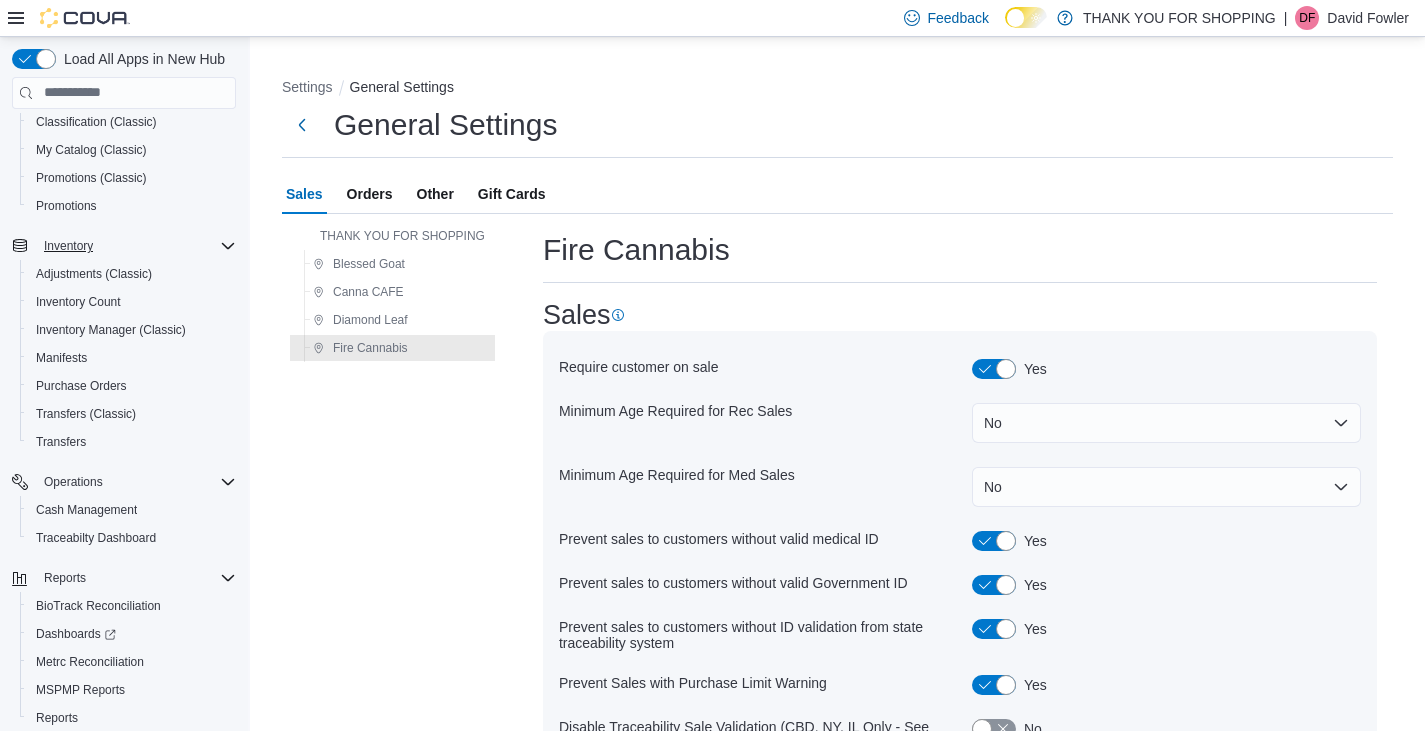 click on "Orders" at bounding box center (370, 194) 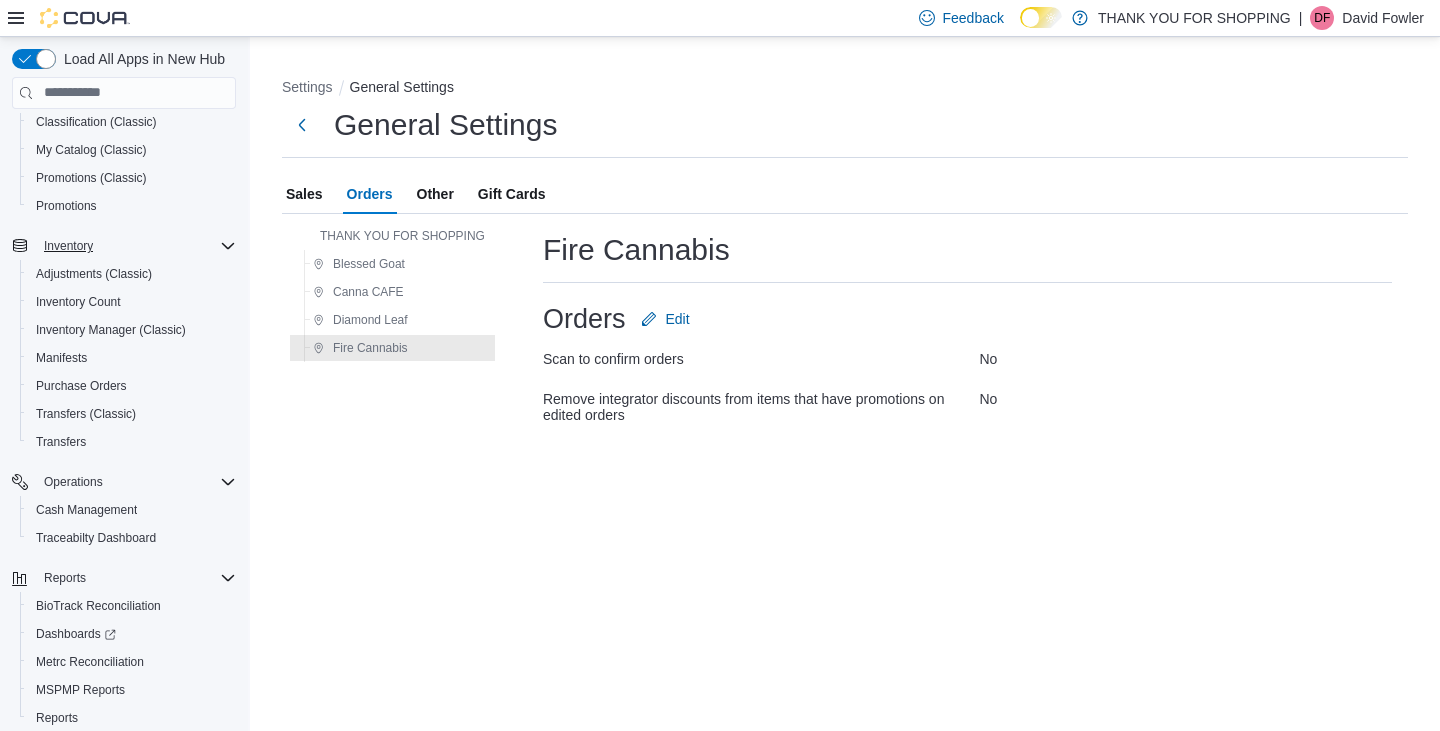 click on "Other" at bounding box center (435, 194) 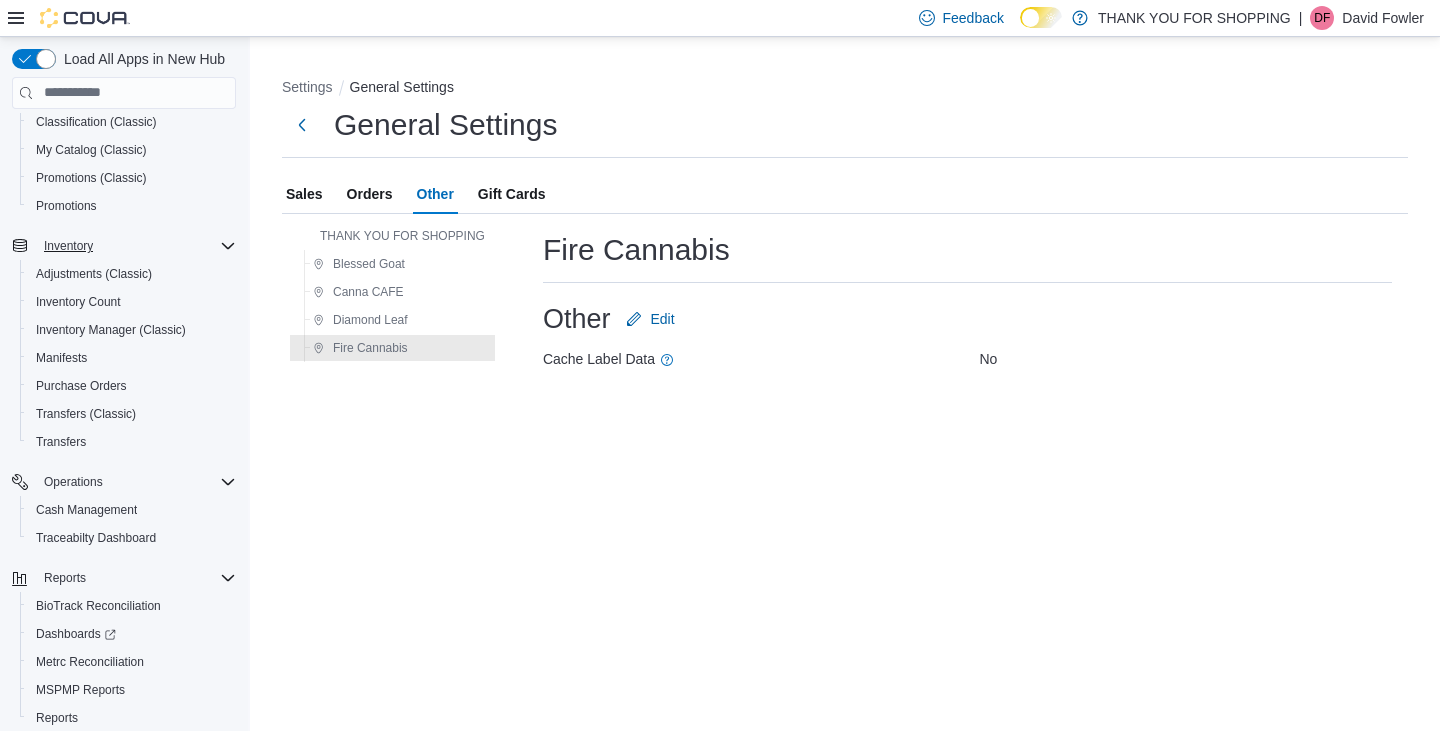 click on "Gift Cards" at bounding box center [512, 194] 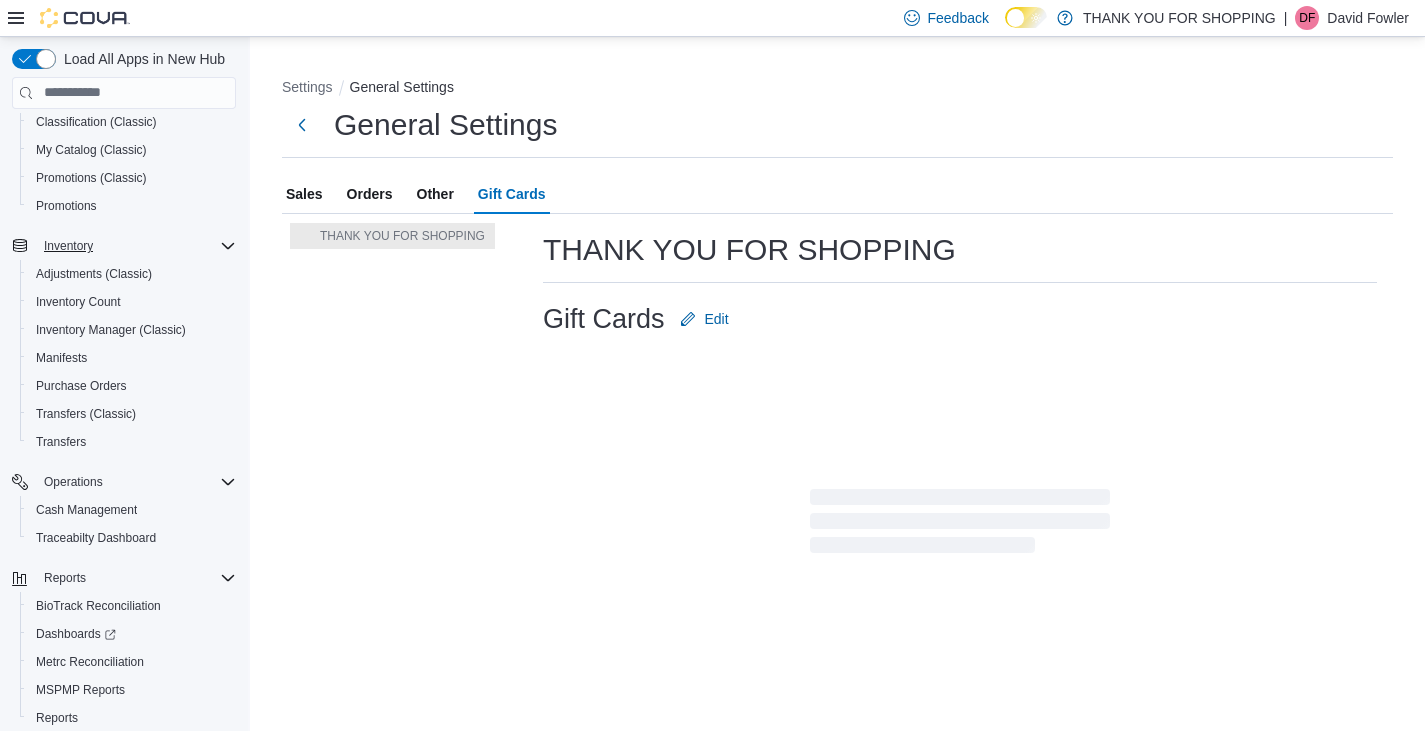 click on "Sales" at bounding box center (304, 194) 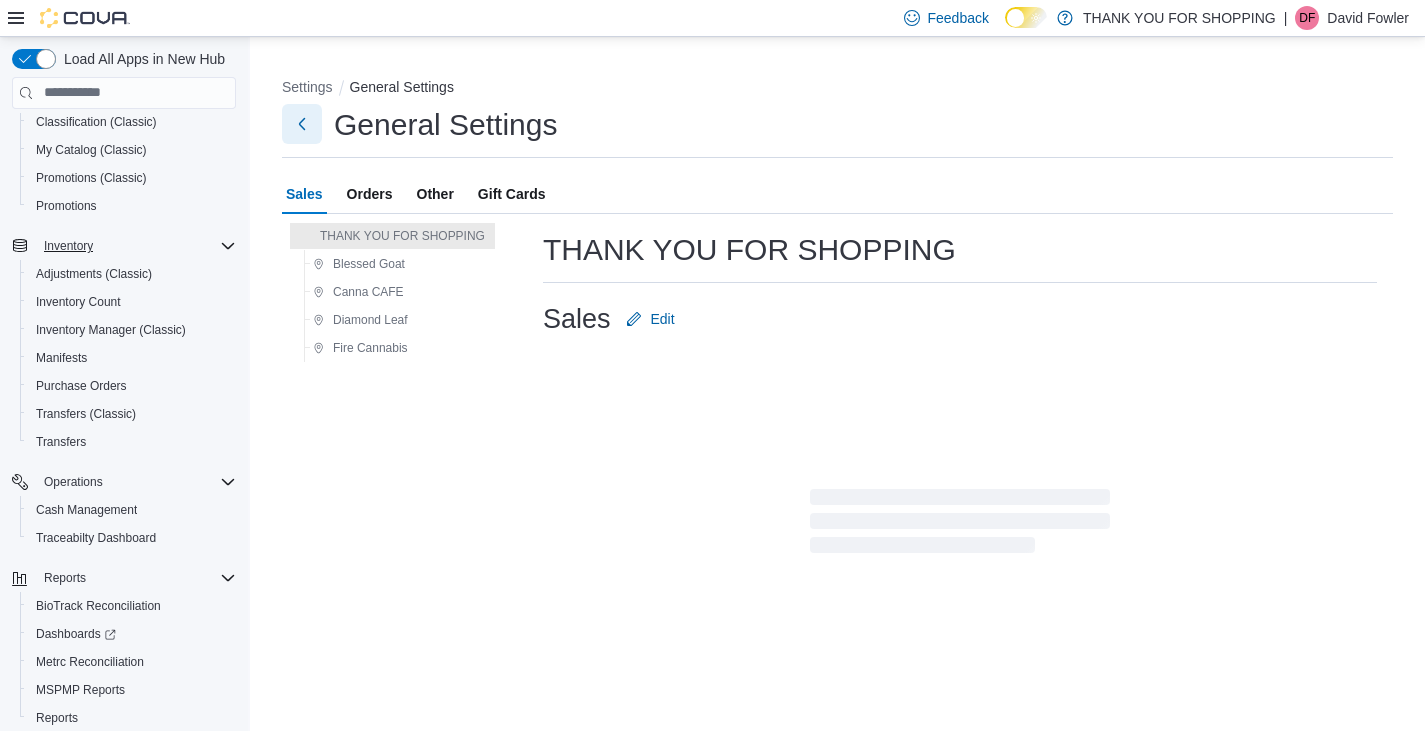 click at bounding box center (302, 124) 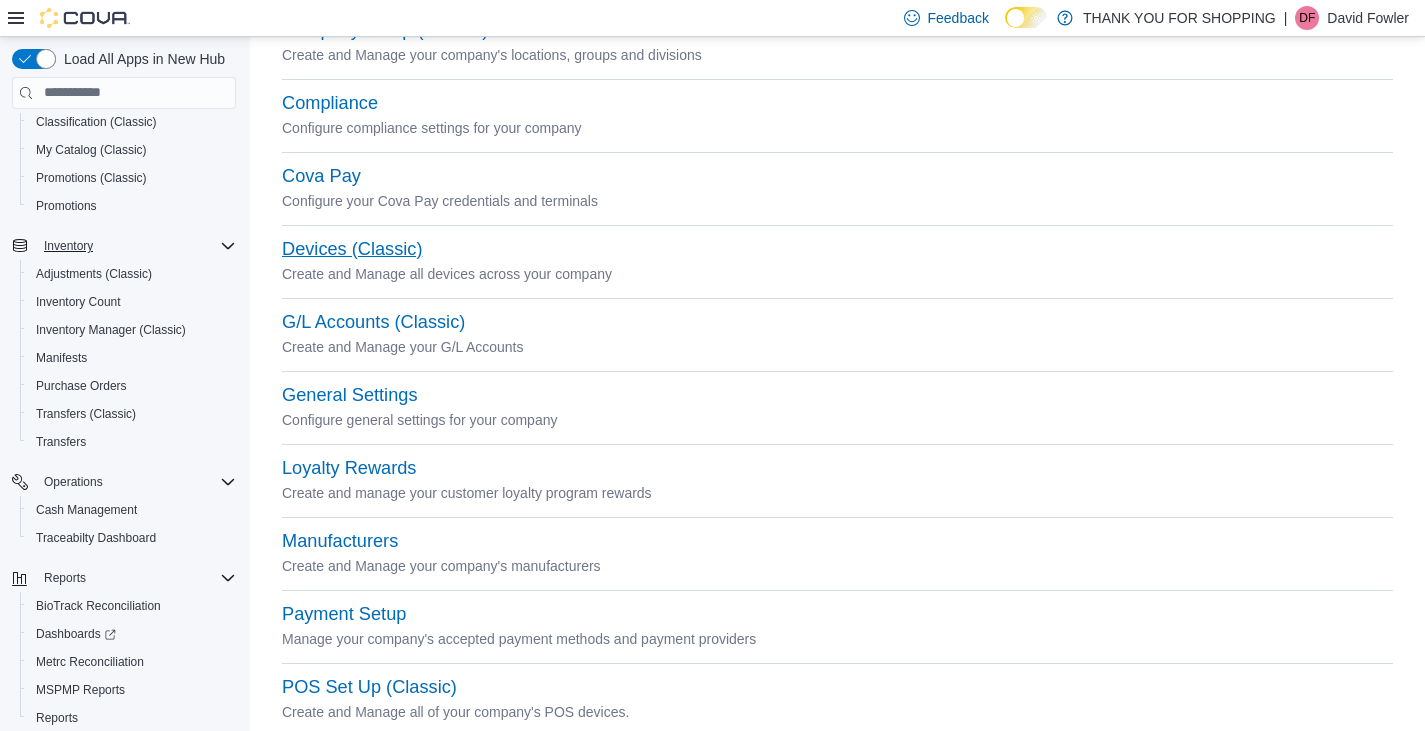 scroll, scrollTop: 167, scrollLeft: 0, axis: vertical 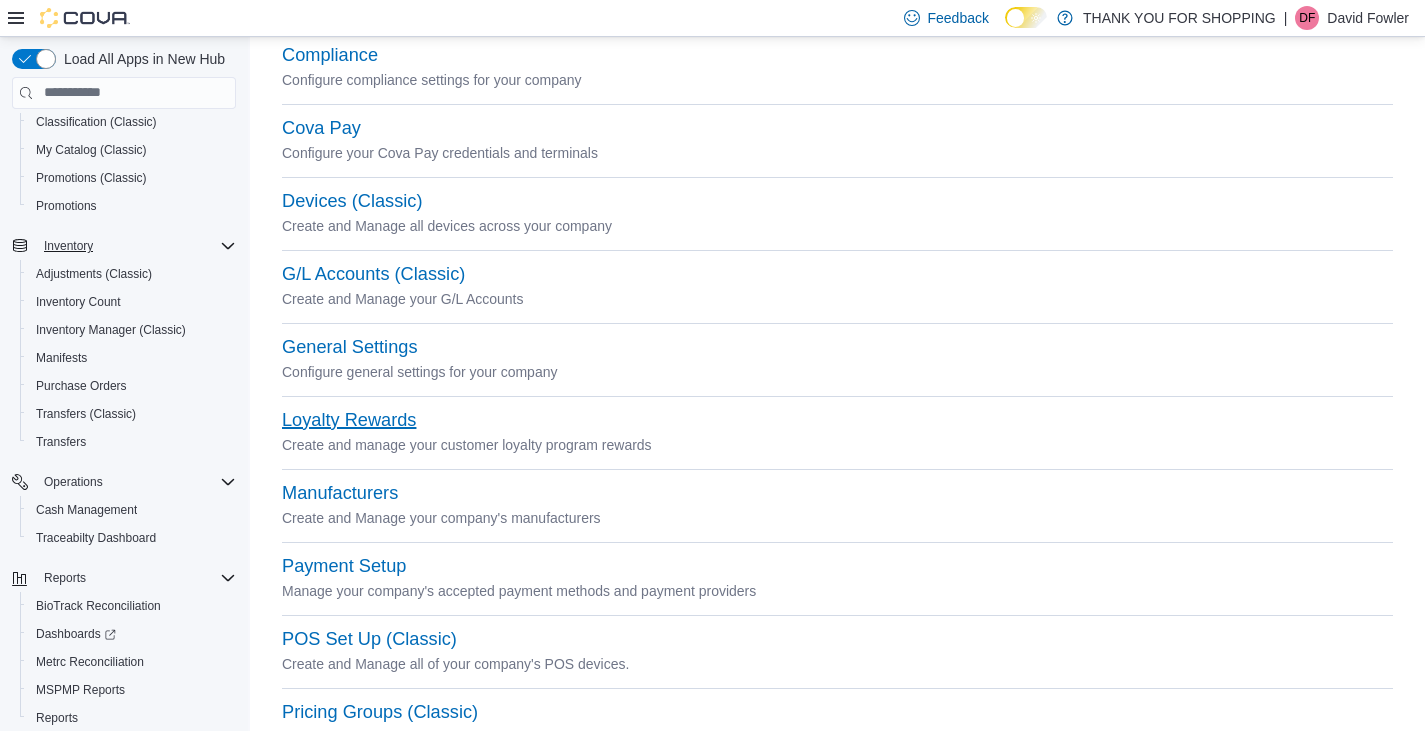 click on "Loyalty Rewards" at bounding box center (349, 420) 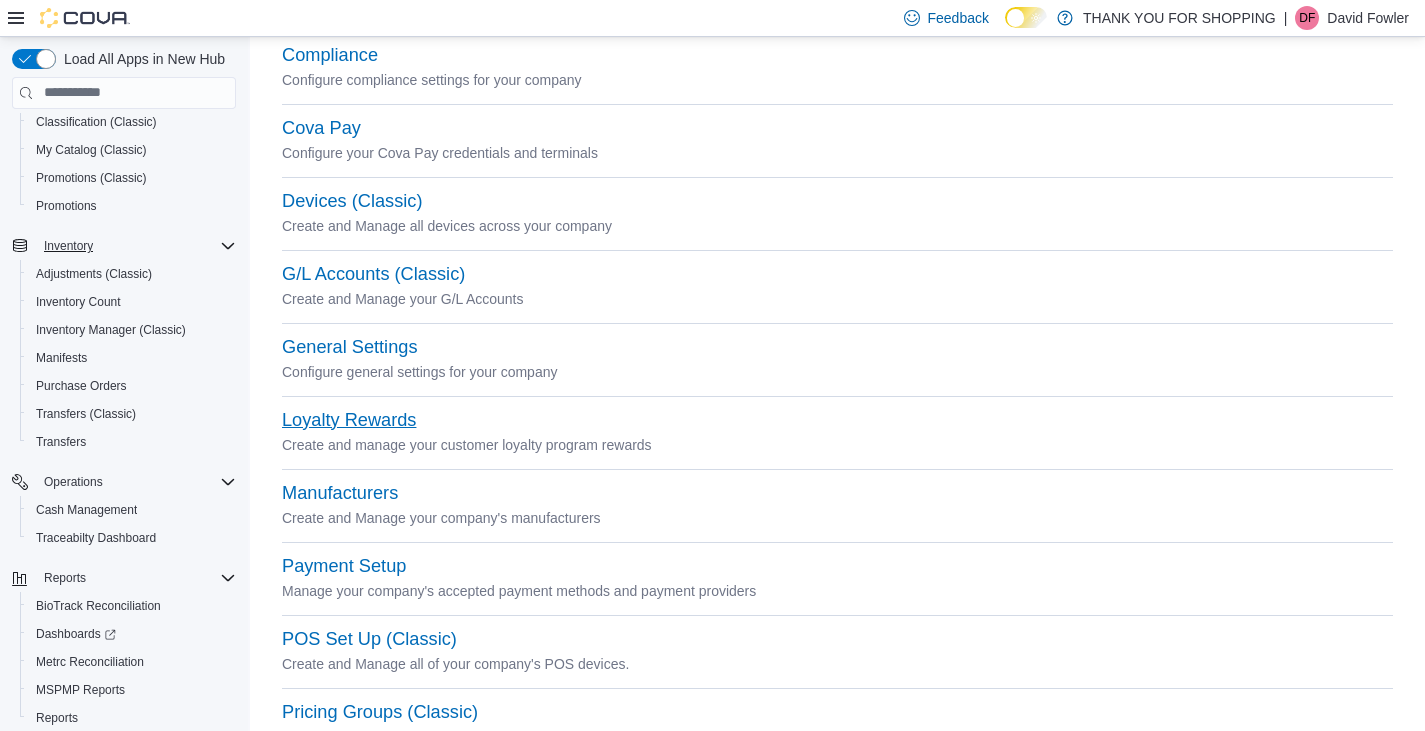 scroll, scrollTop: 0, scrollLeft: 0, axis: both 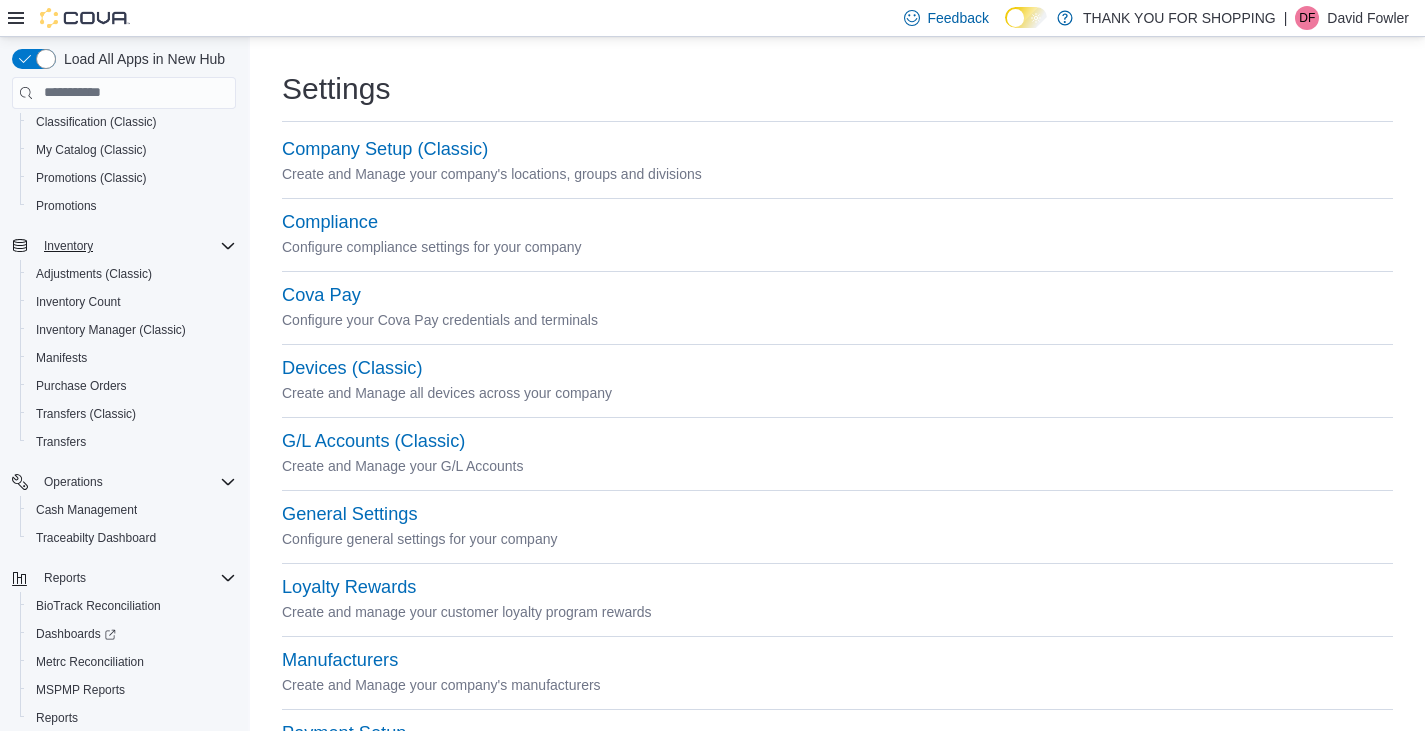 click 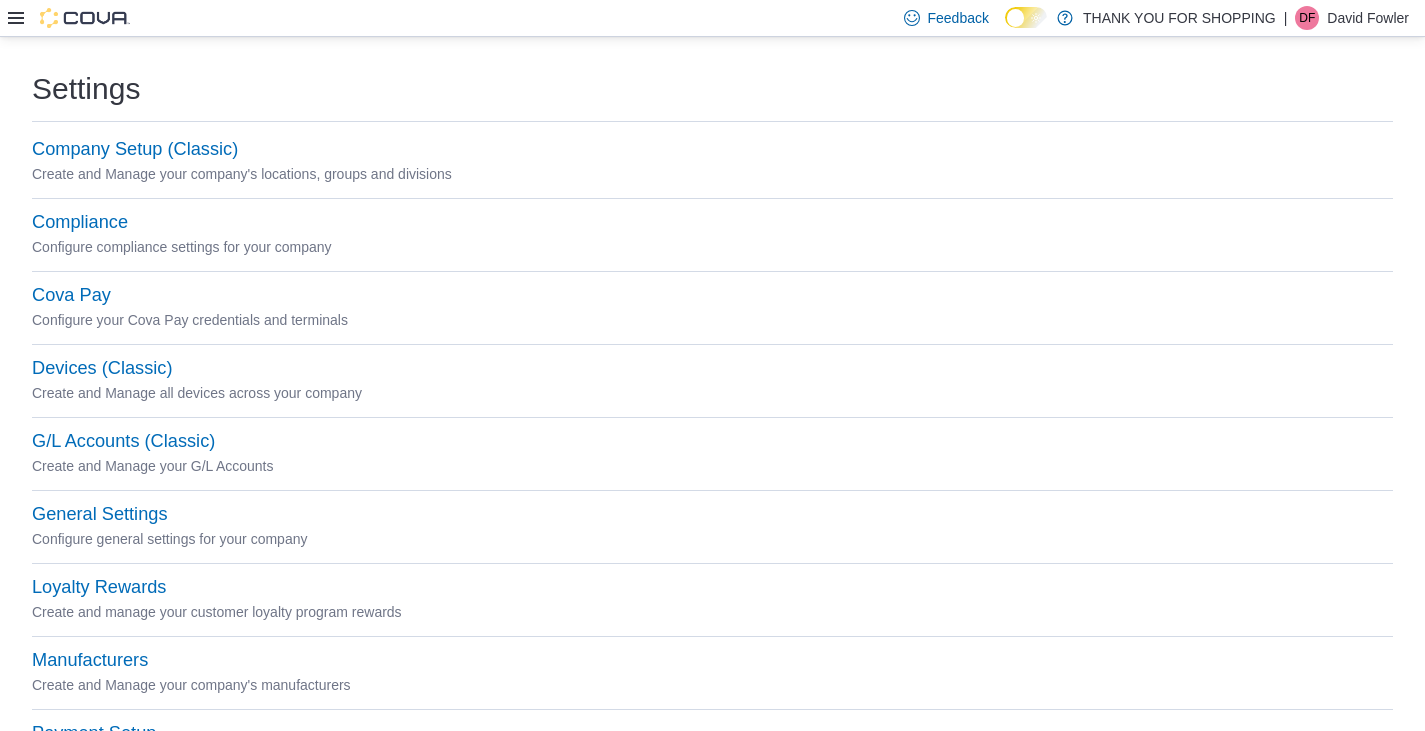 click 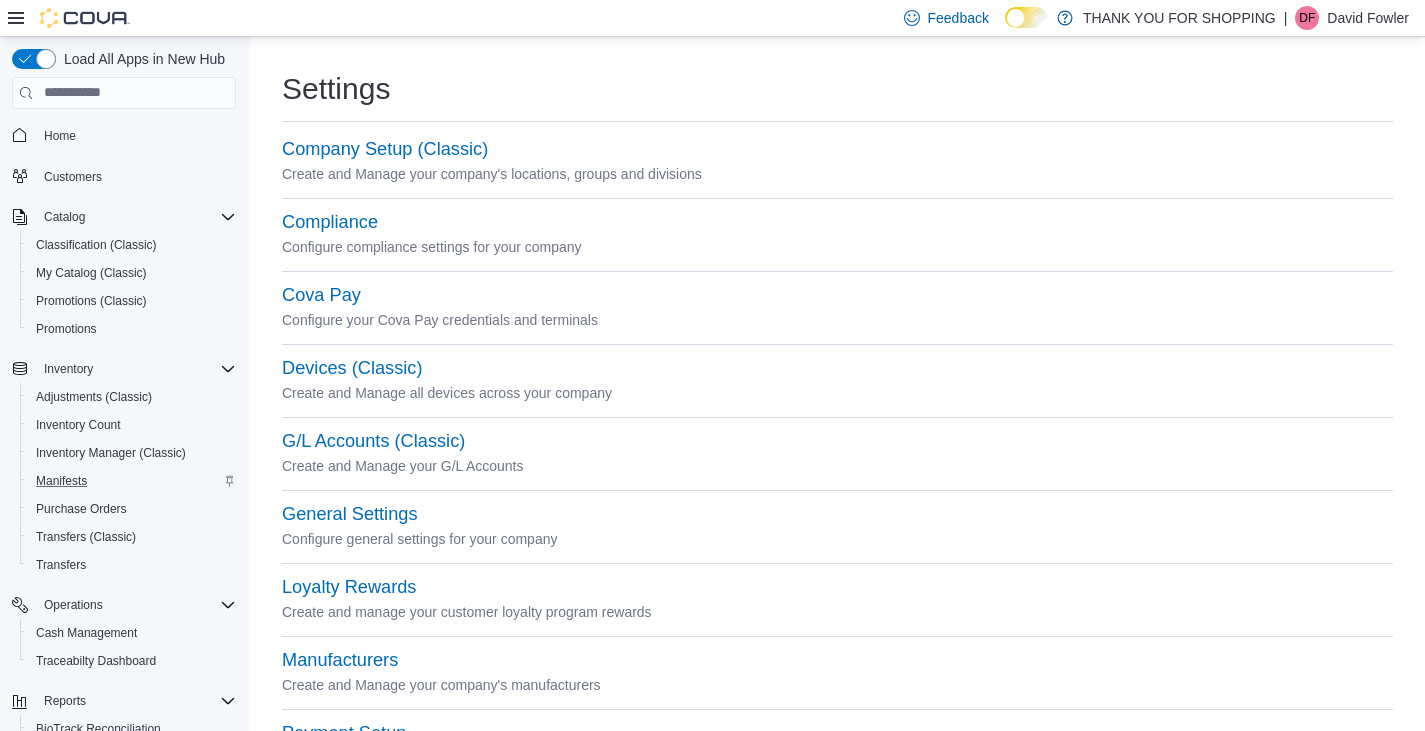 scroll, scrollTop: 185, scrollLeft: 0, axis: vertical 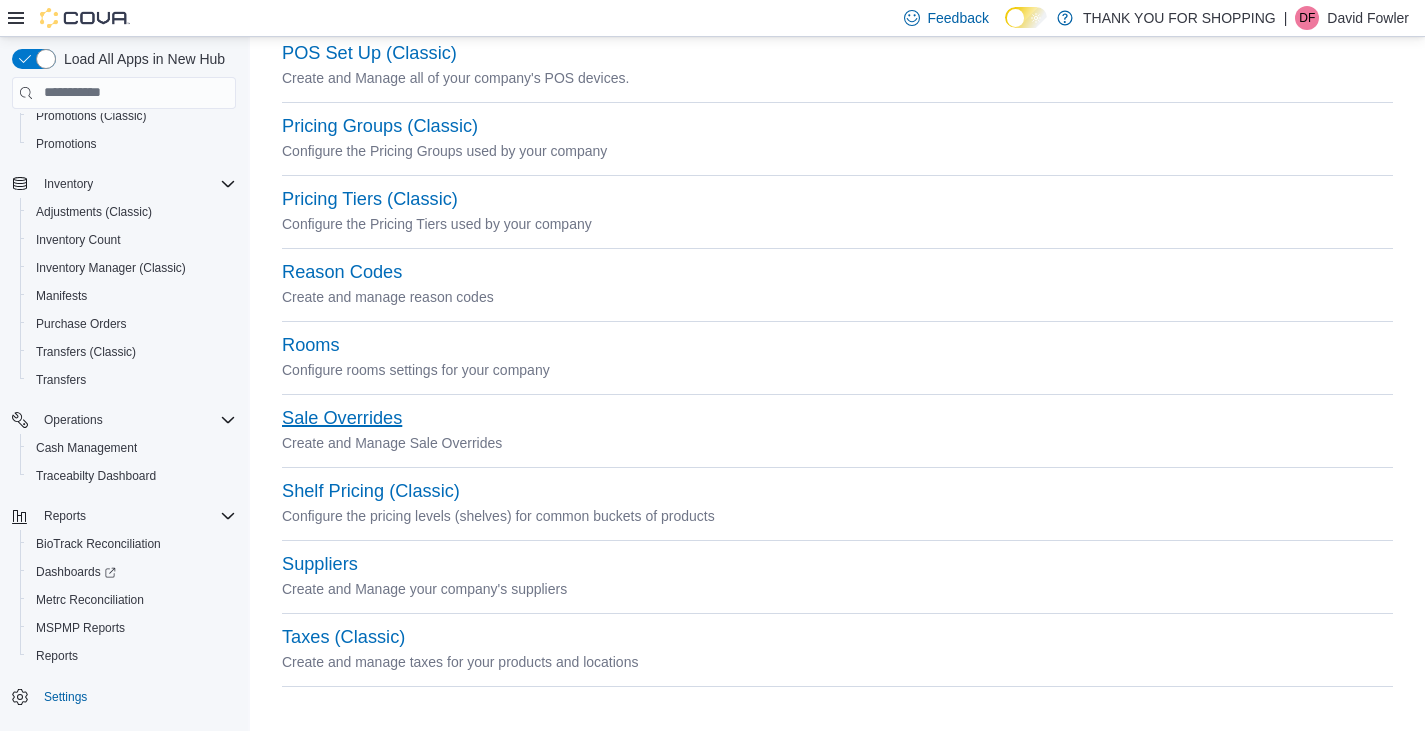 click on "Sale Overrides" at bounding box center (342, 418) 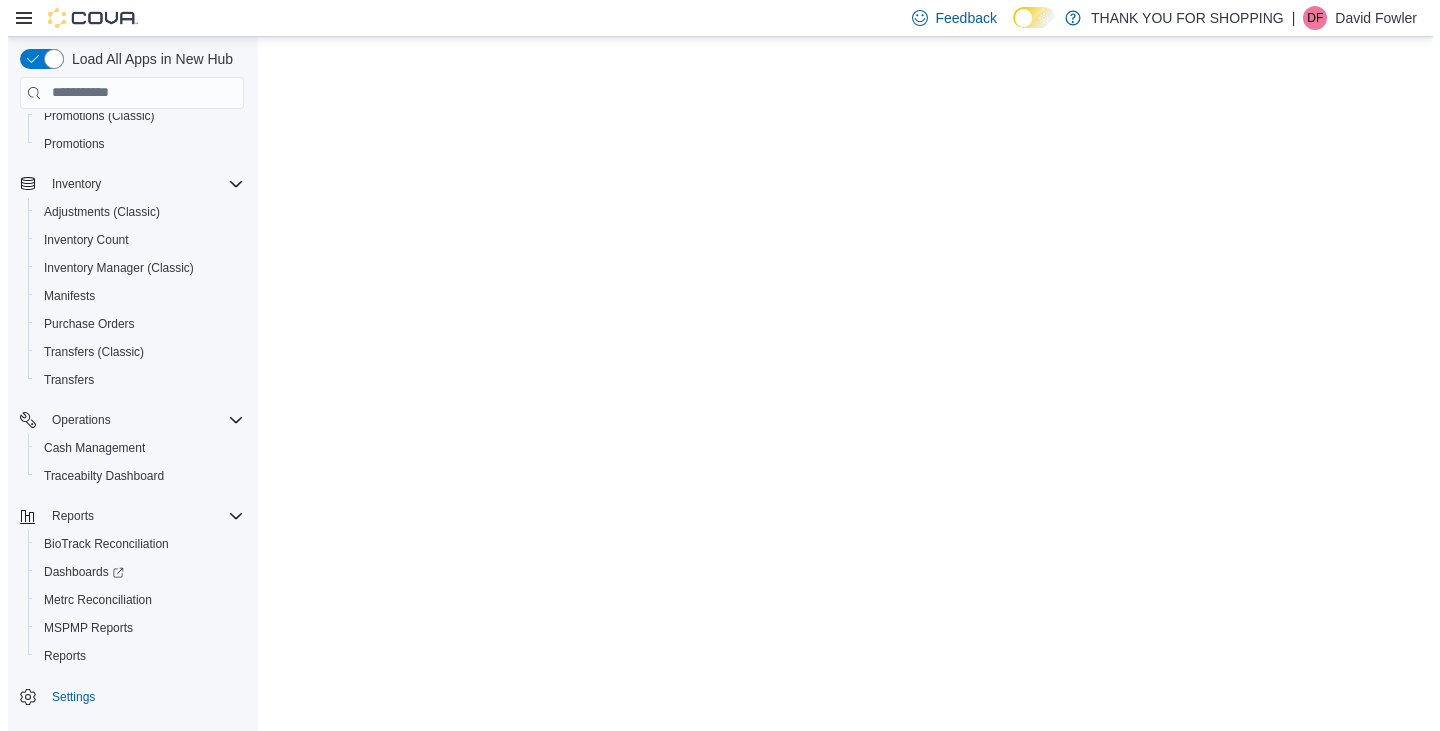 scroll, scrollTop: 0, scrollLeft: 0, axis: both 